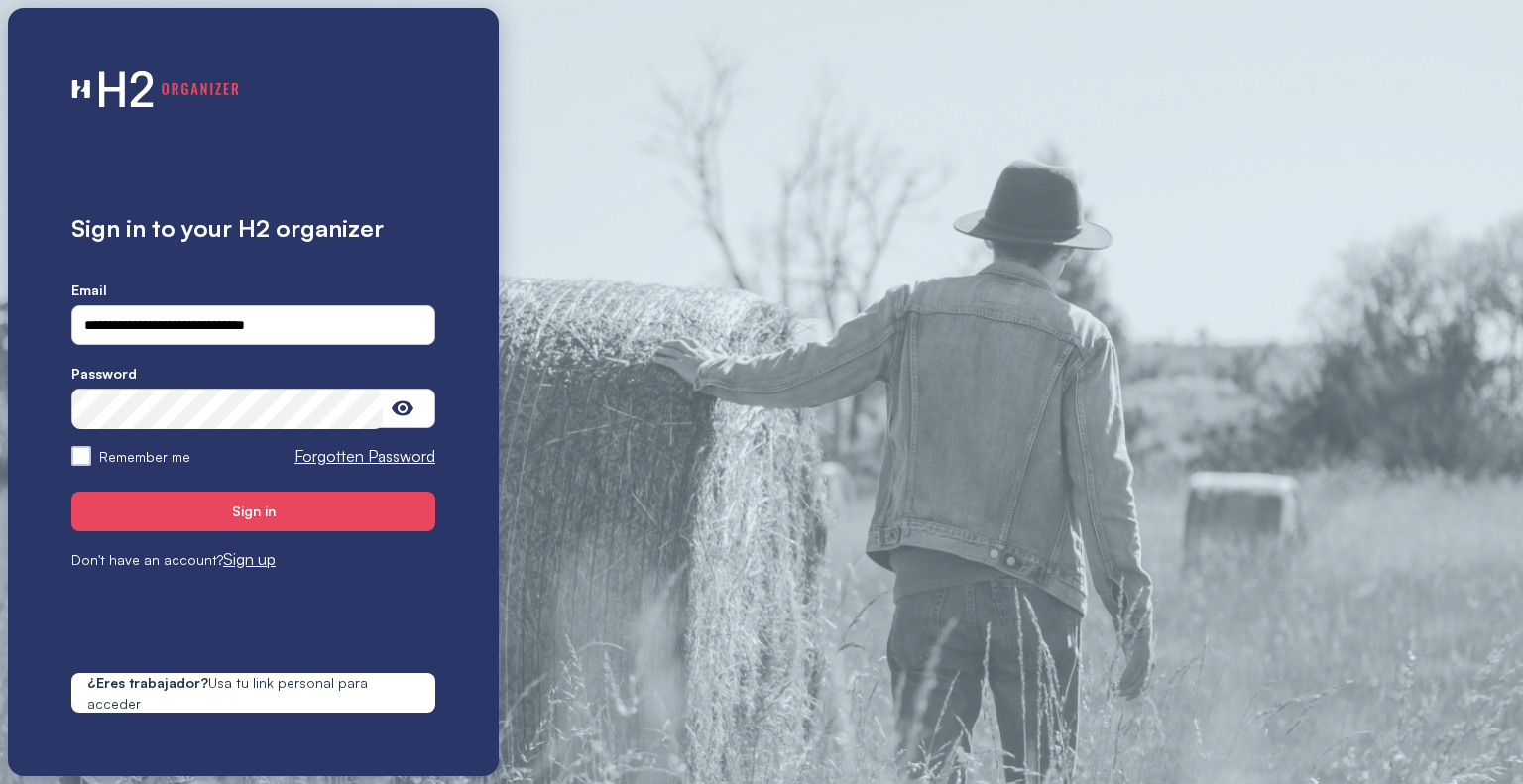 scroll, scrollTop: 0, scrollLeft: 0, axis: both 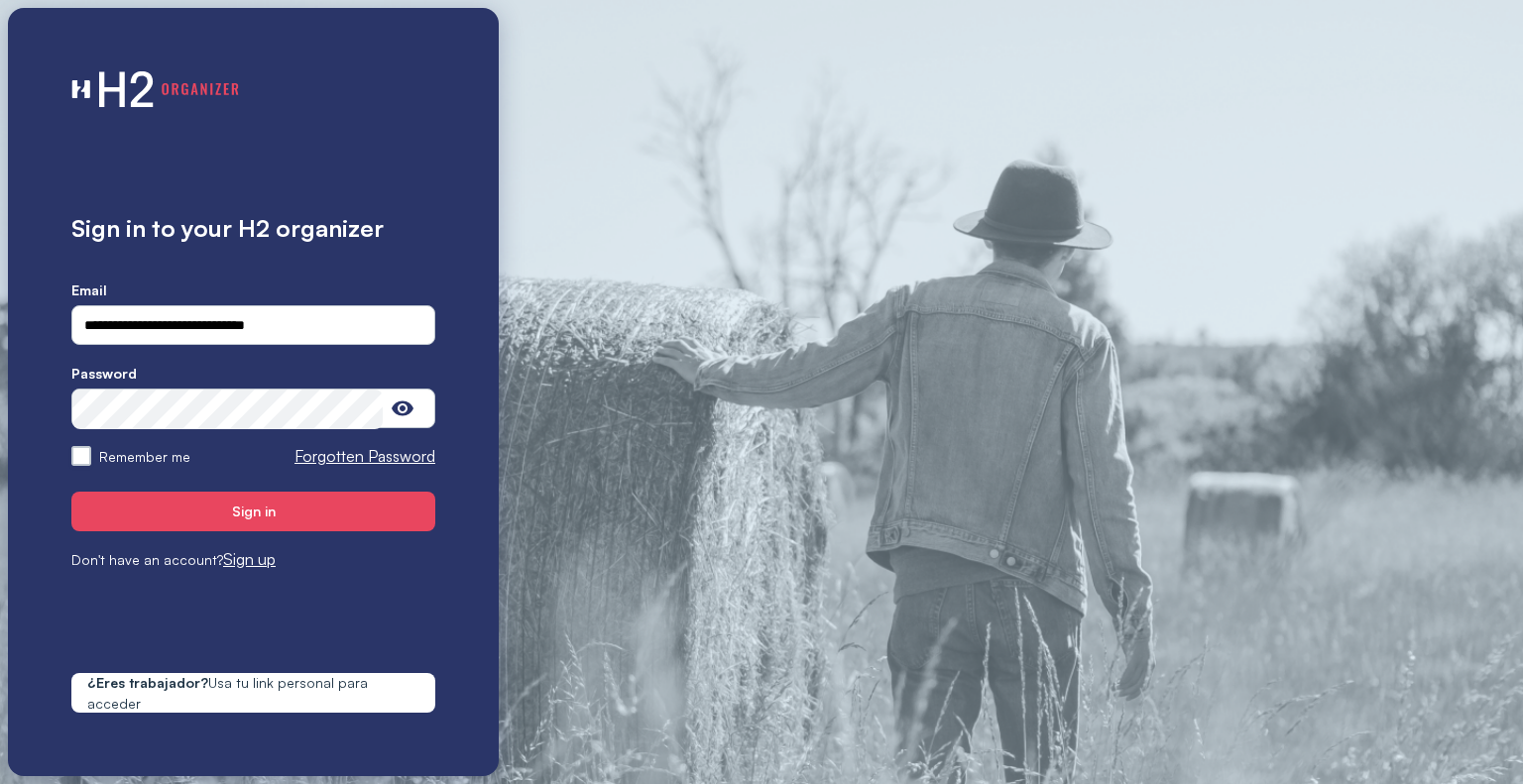 click on "Remember me" at bounding box center (81, 456) 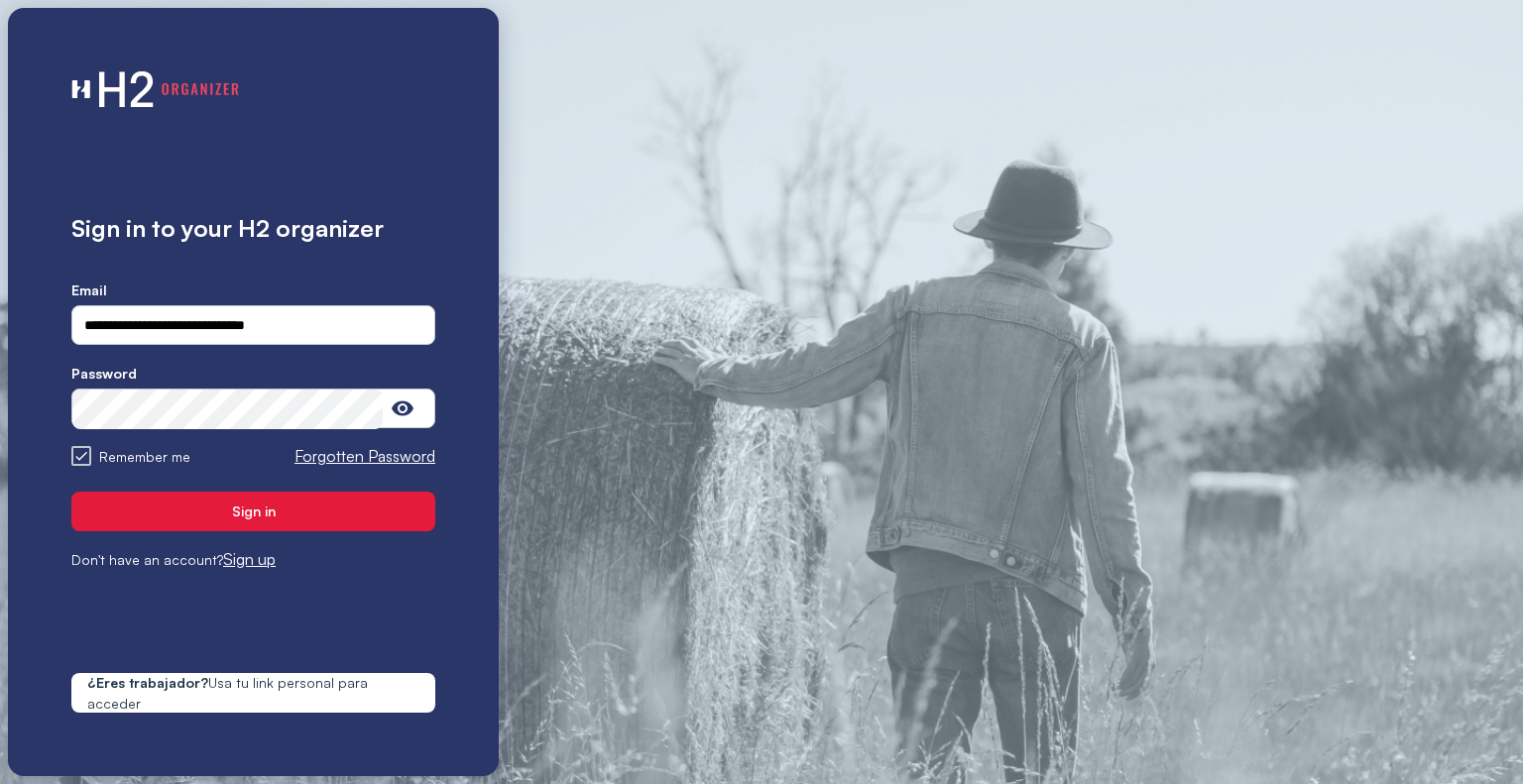 click on "Sign in" at bounding box center (254, 510) 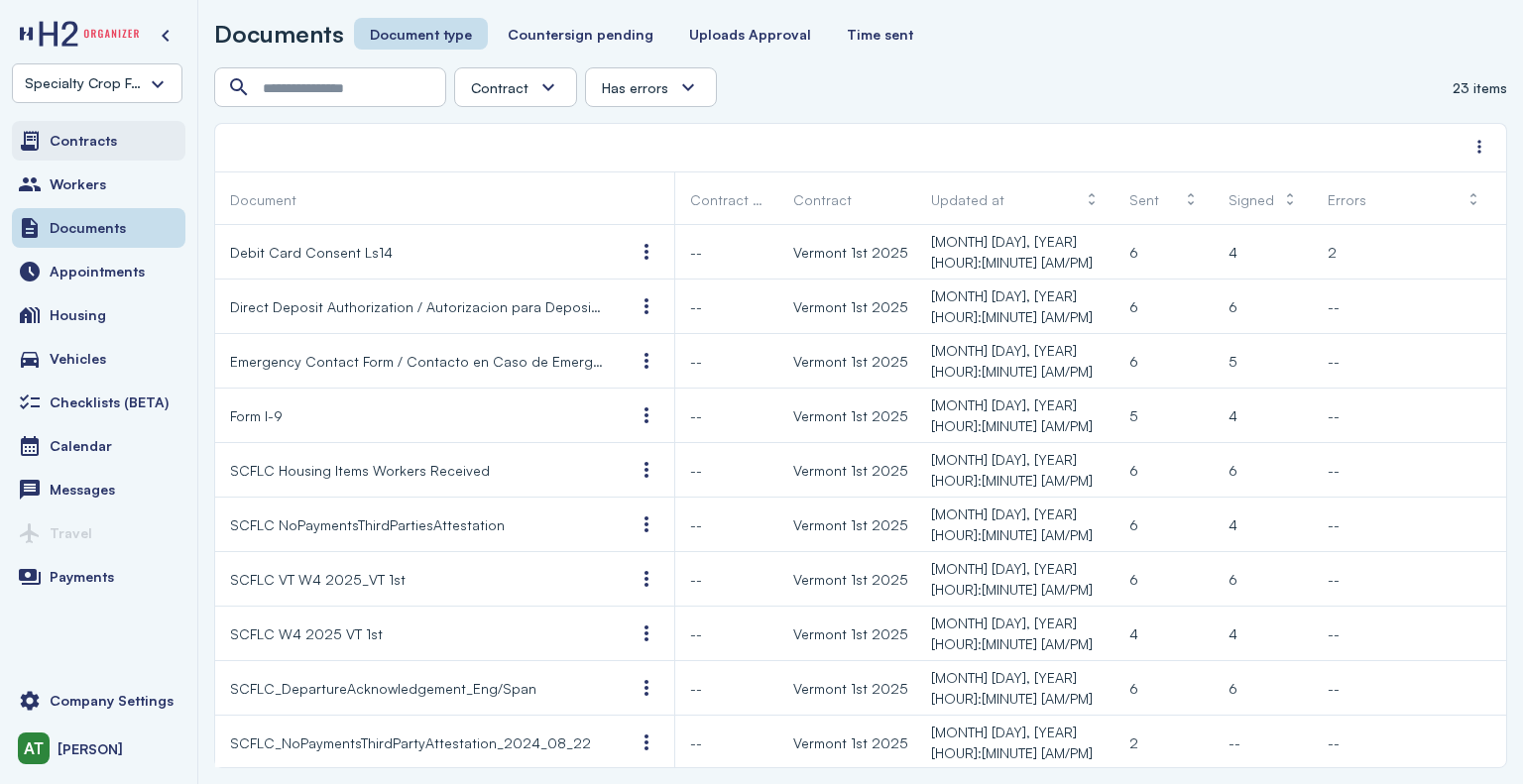 click on "Contracts" at bounding box center (83, 141) 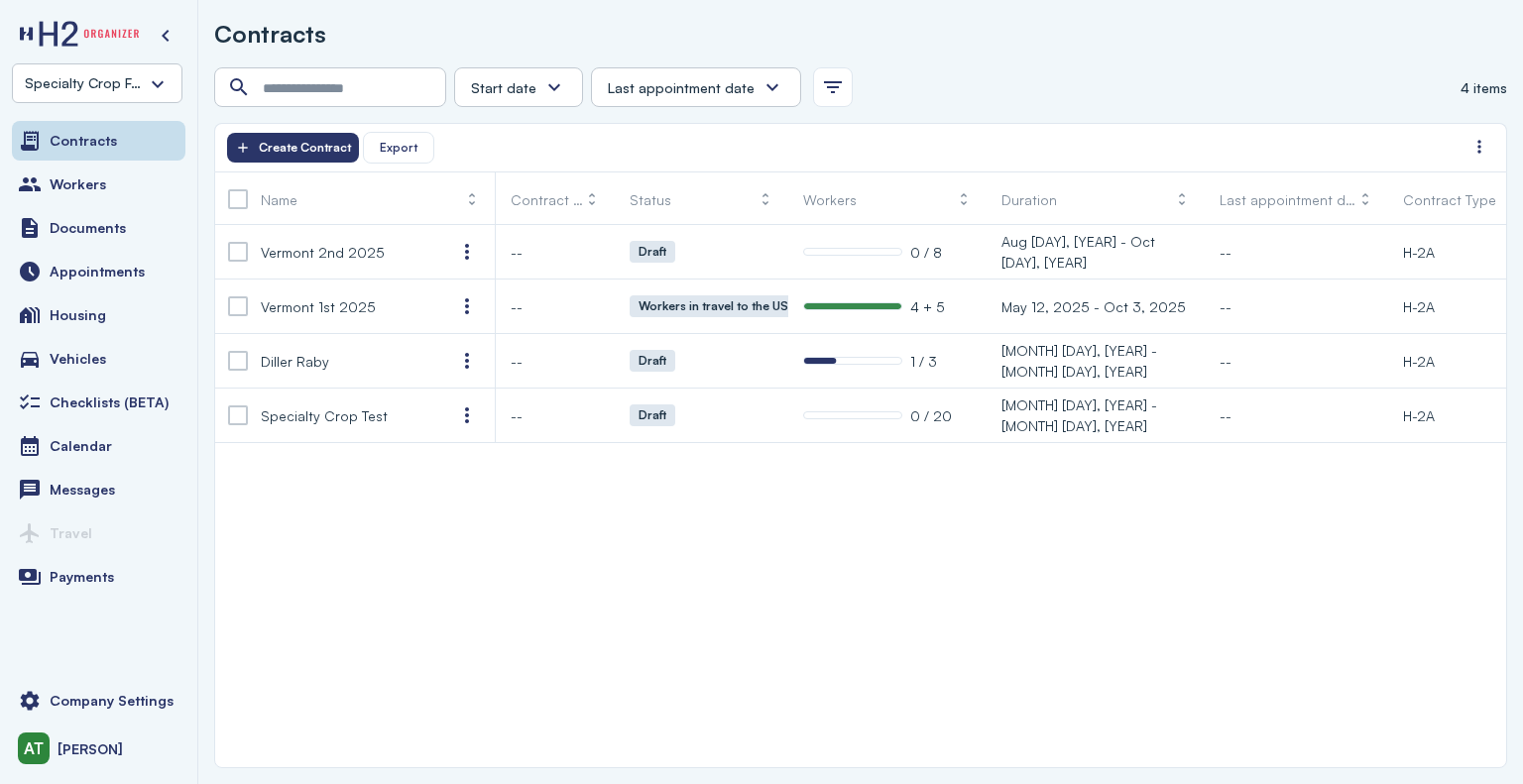 click on "Specialty Crop Farm Labor Contractors LLC" at bounding box center [97, 83] 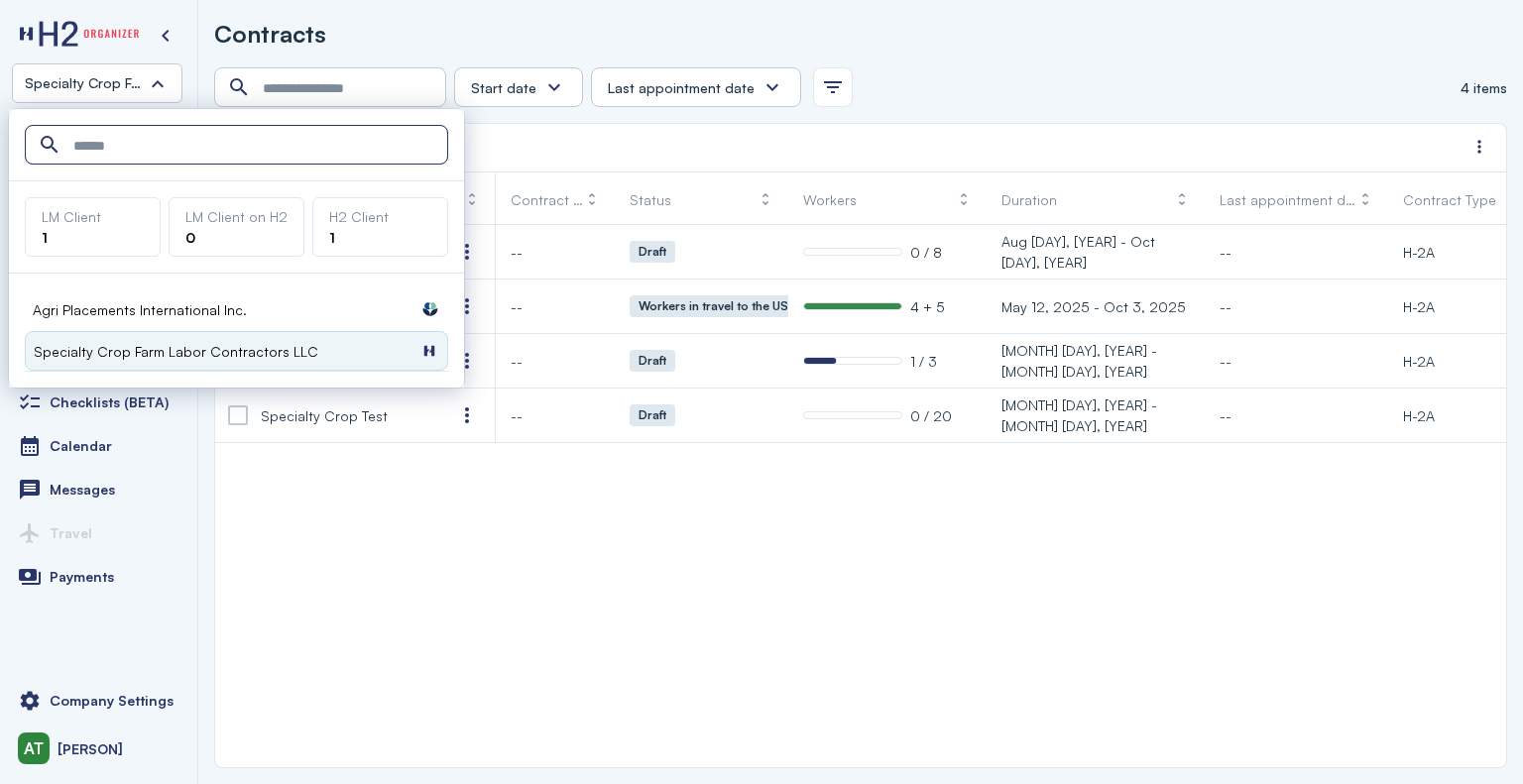 click on "Specialty Crop Farm Labor Contractors LLC" at bounding box center [97, 83] 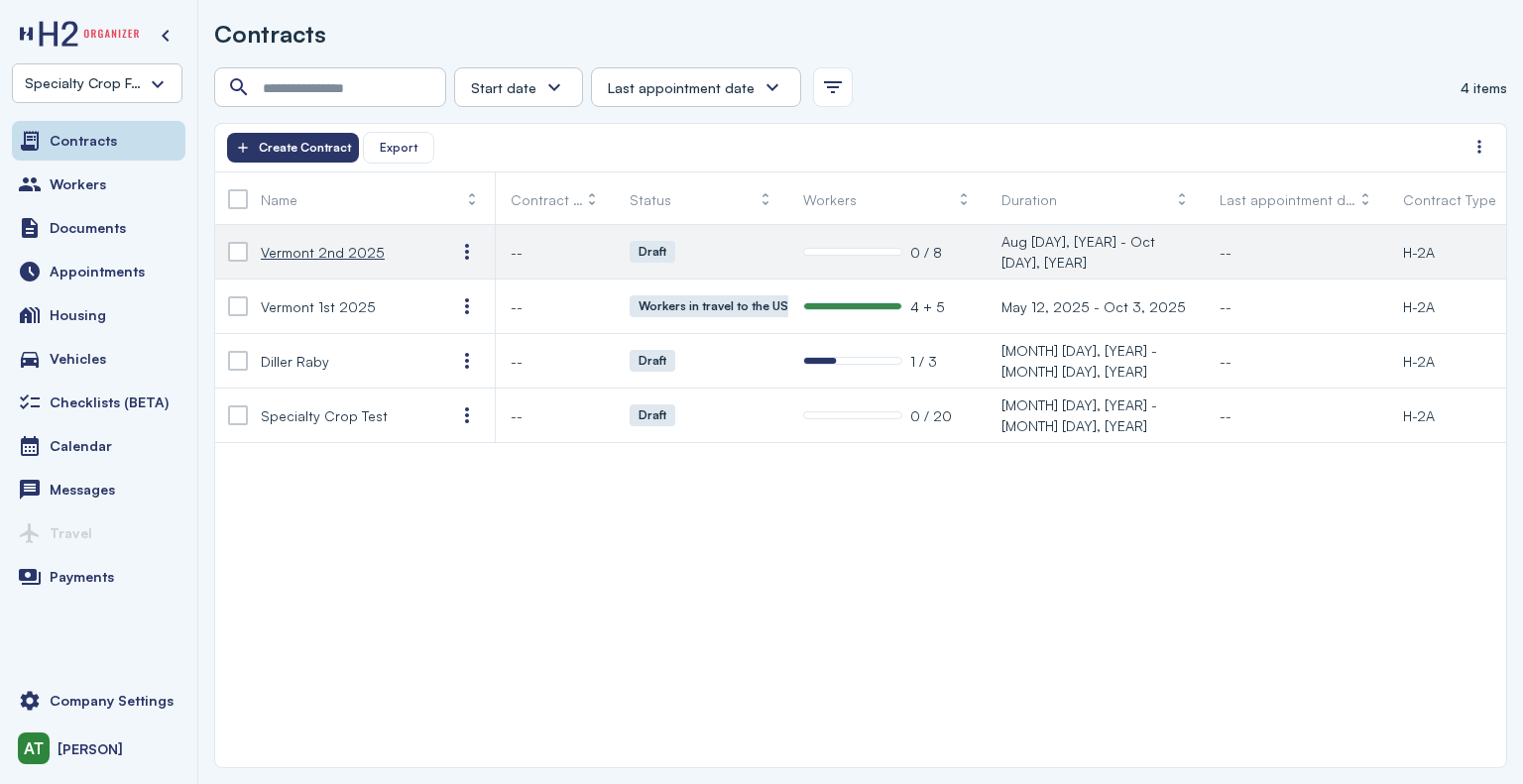 click on "Vermont 2nd 2025" at bounding box center [322, 252] 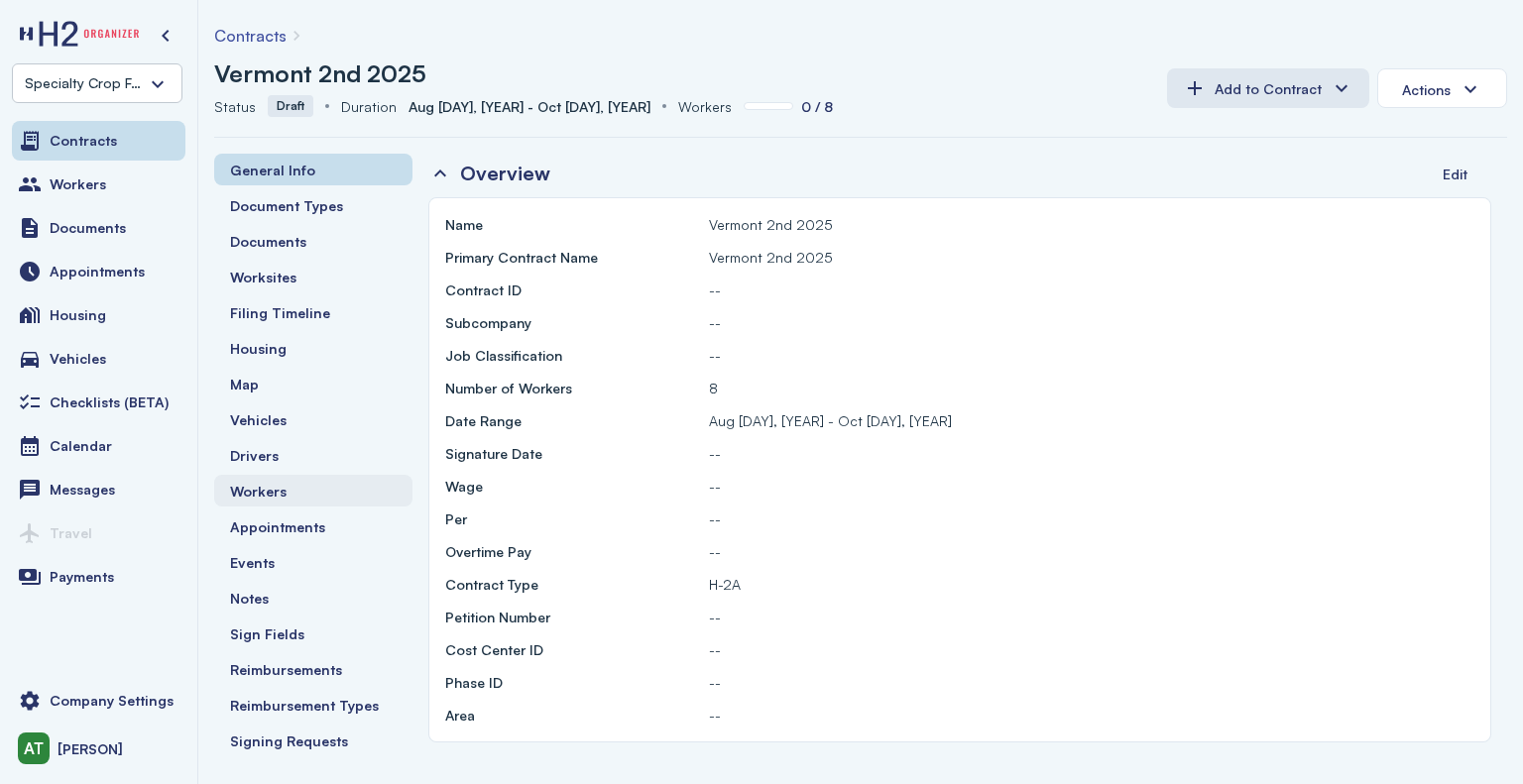 click on "Workers" at bounding box center [258, 491] 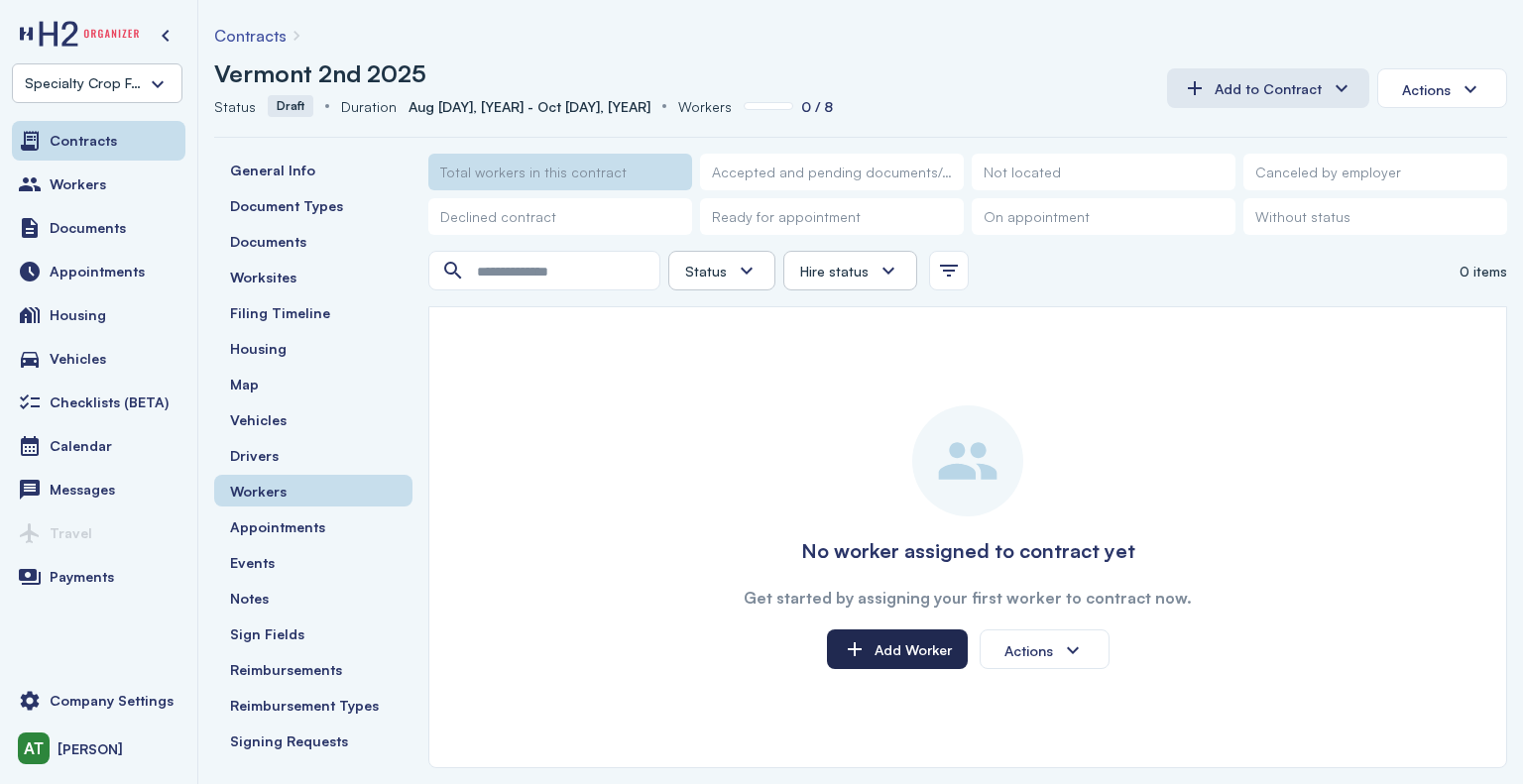 click on "Add Worker" 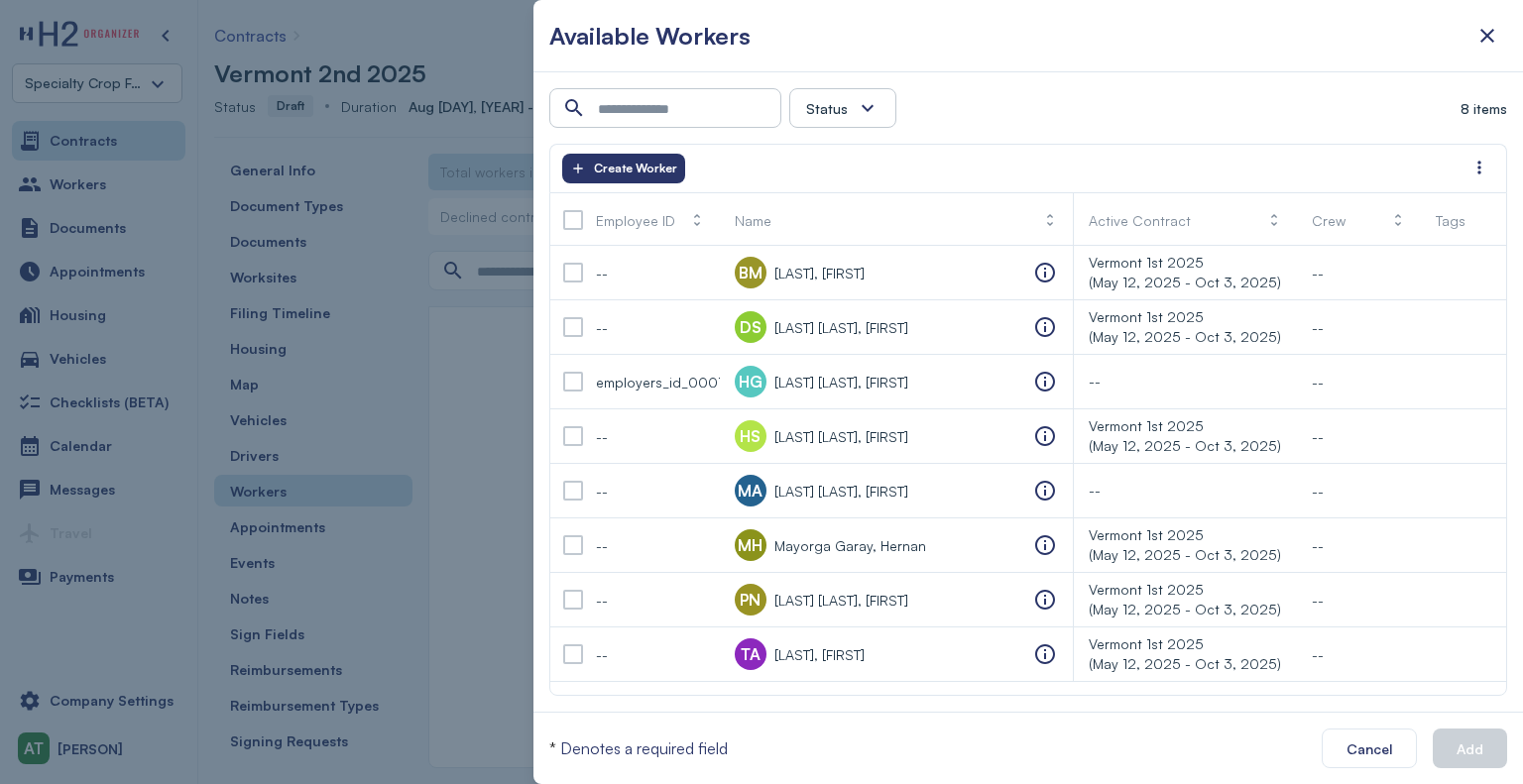 click at bounding box center [762, 392] 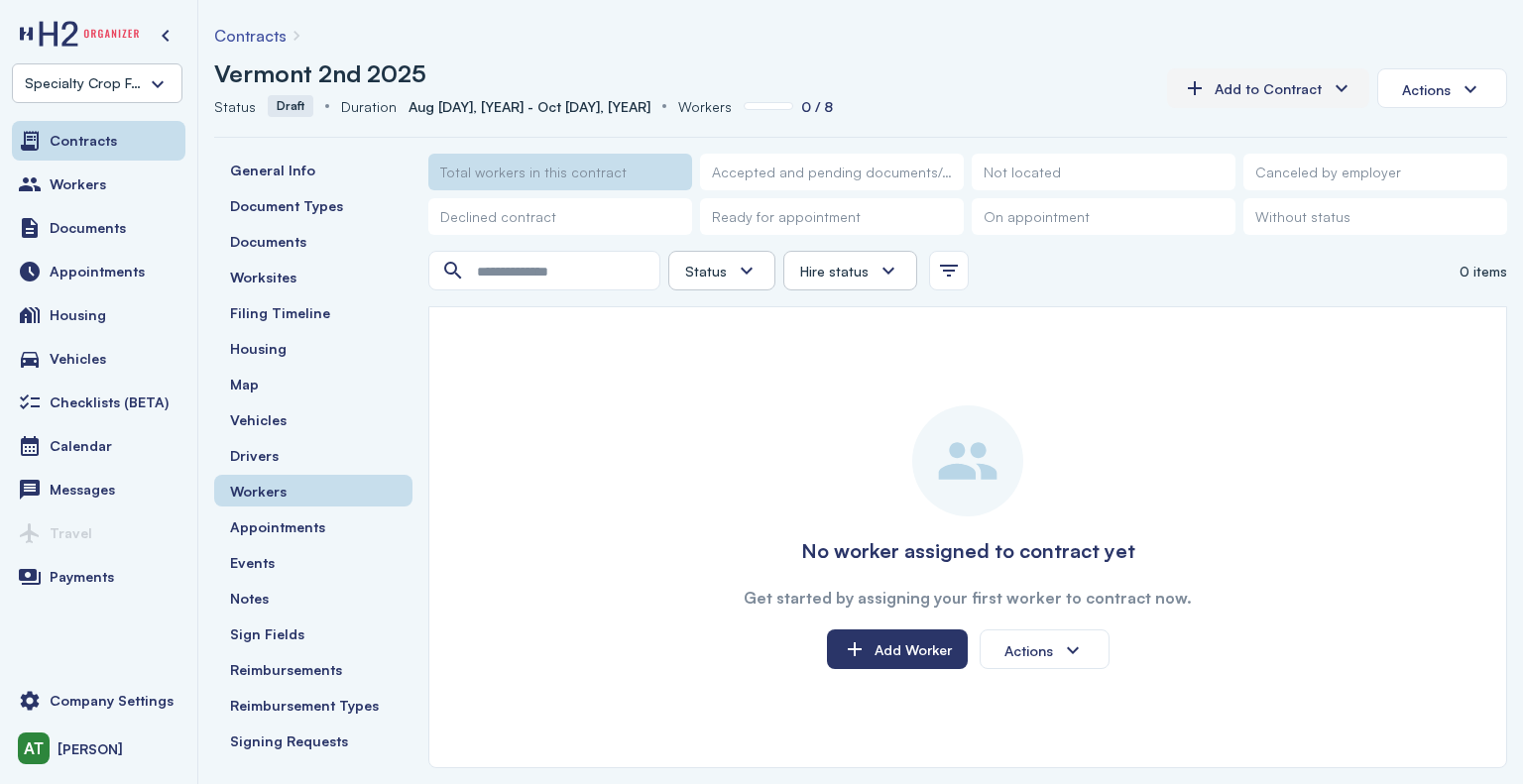 click on "Add to Contract" 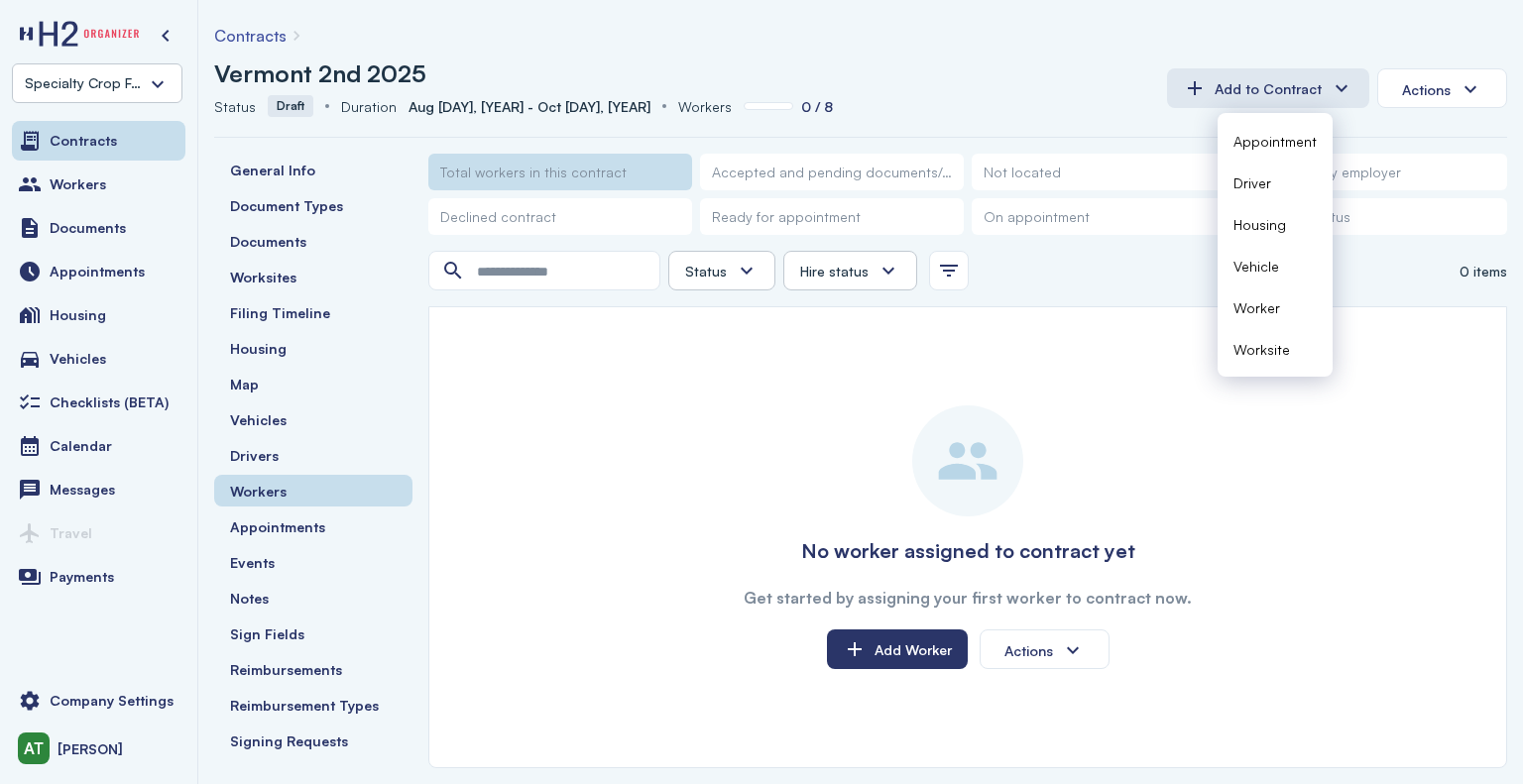 click on "Worker" at bounding box center [1256, 307] 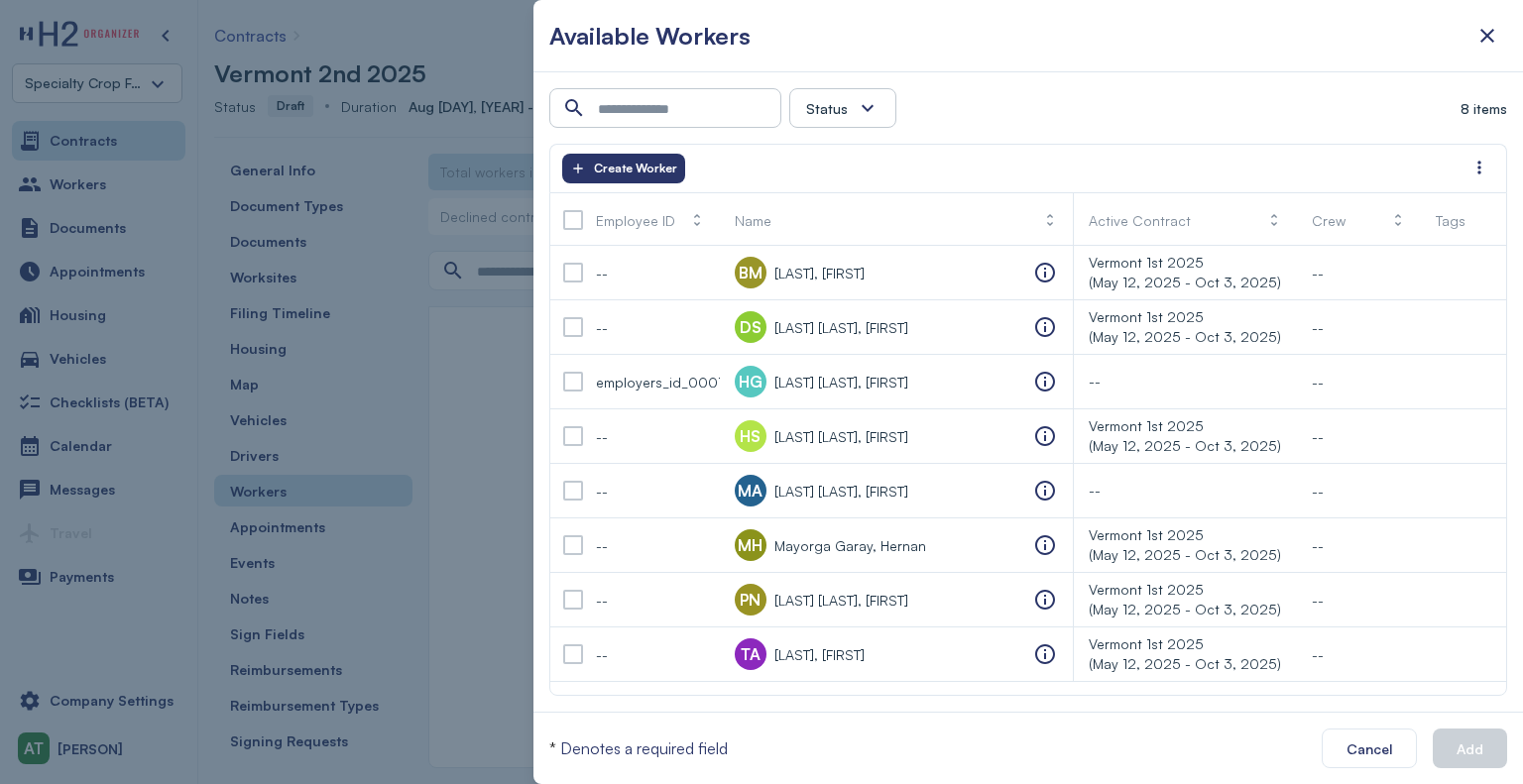 click at bounding box center [762, 392] 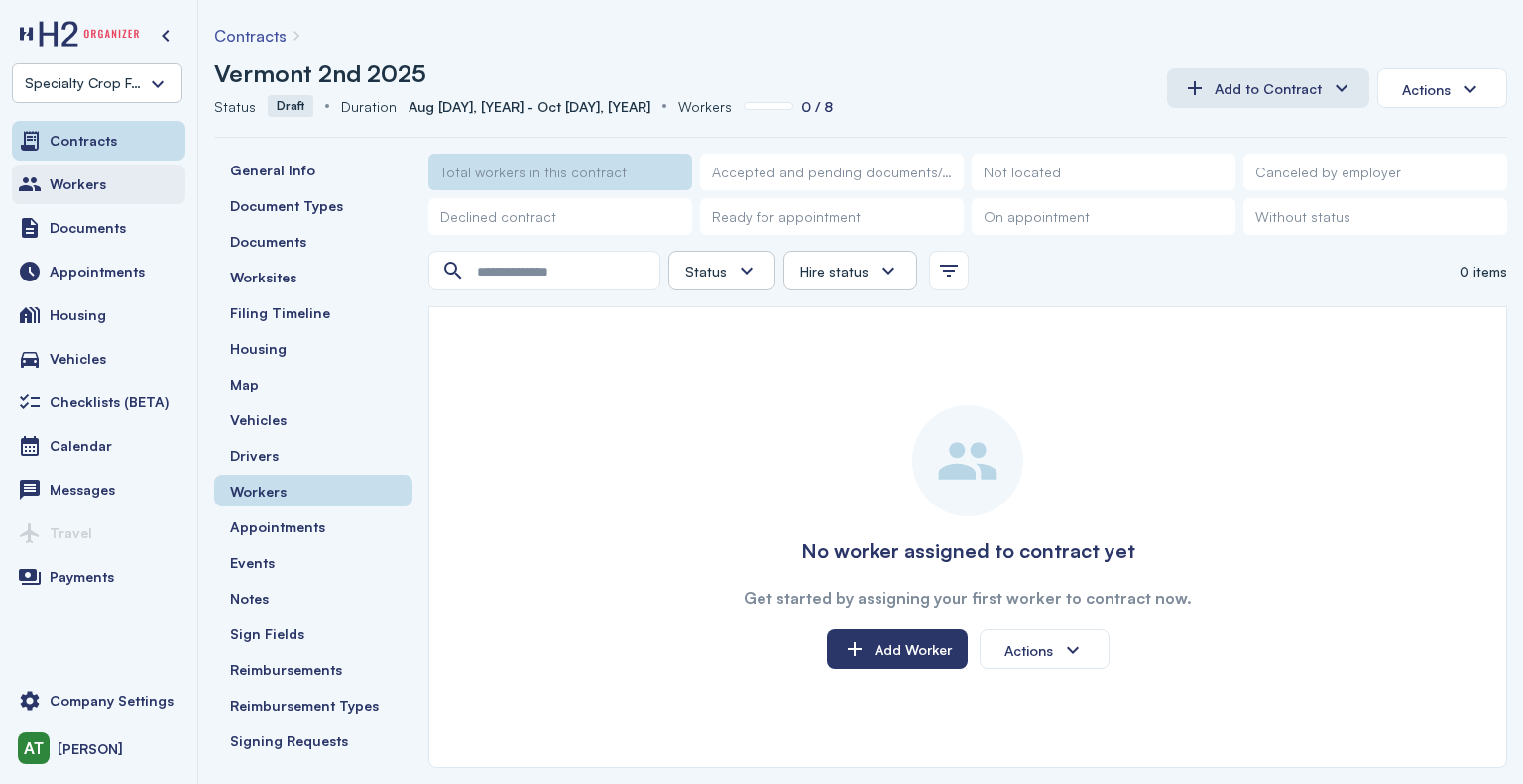 click at bounding box center [30, 184] 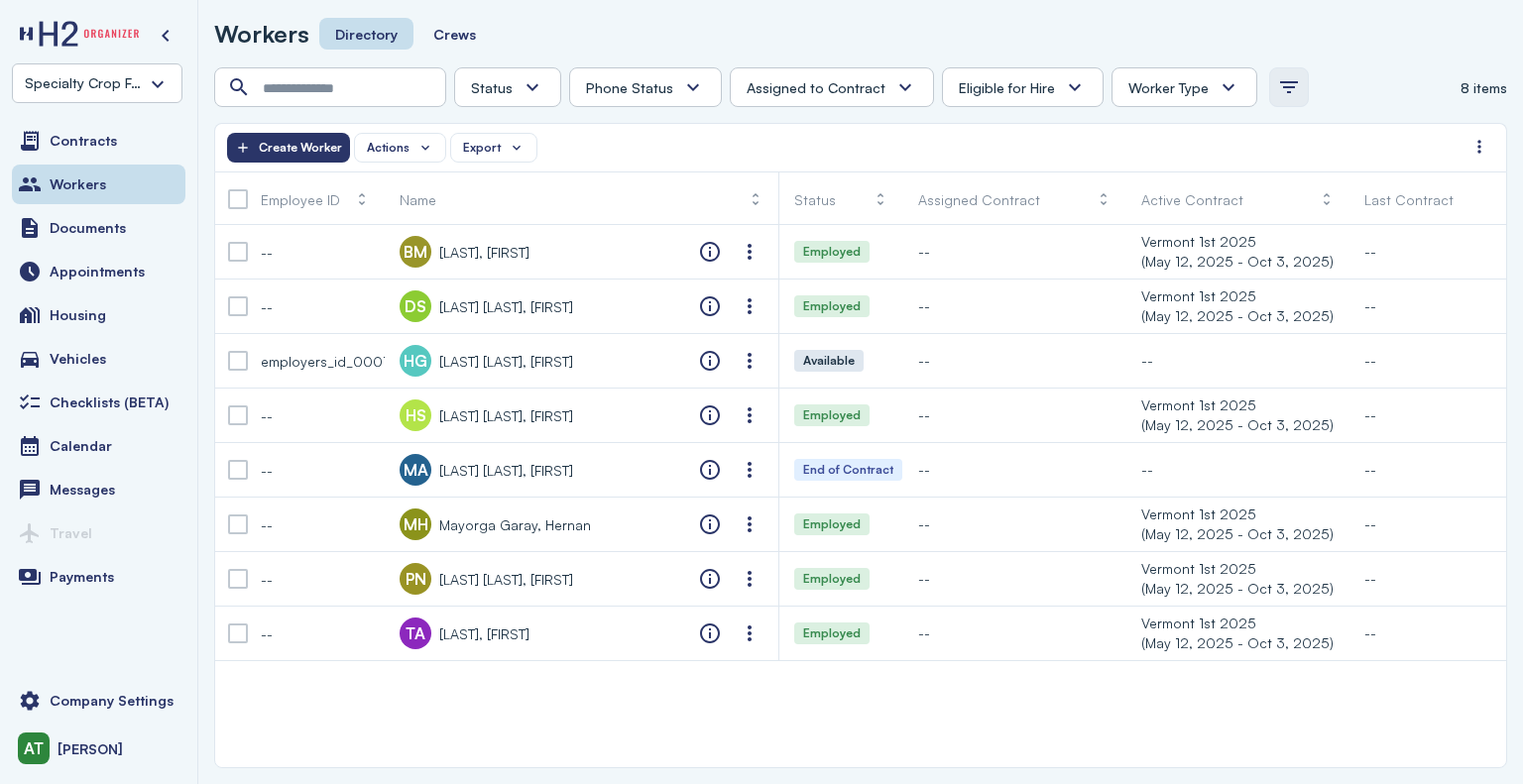 click at bounding box center [1289, 87] 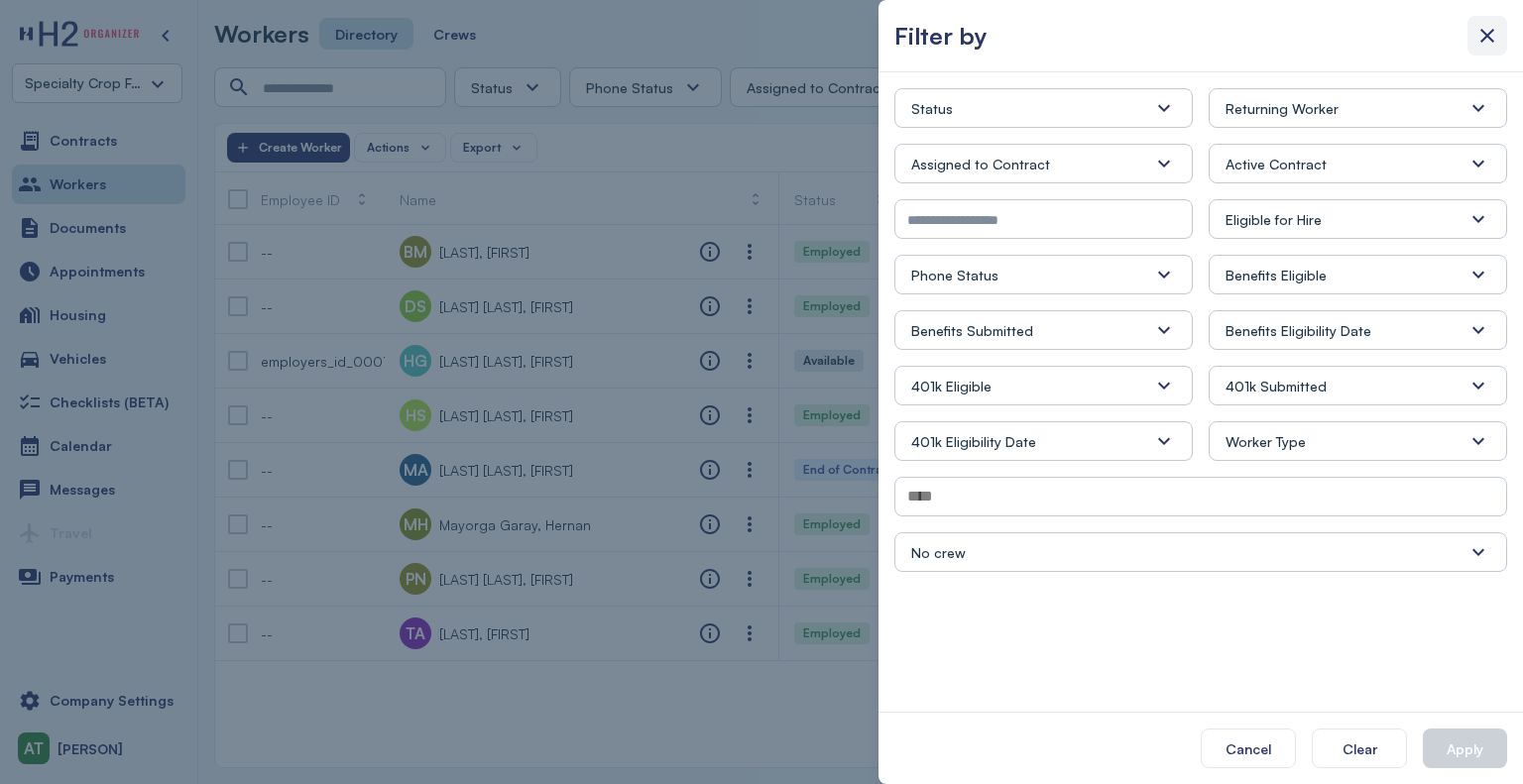 click at bounding box center (1487, 36) 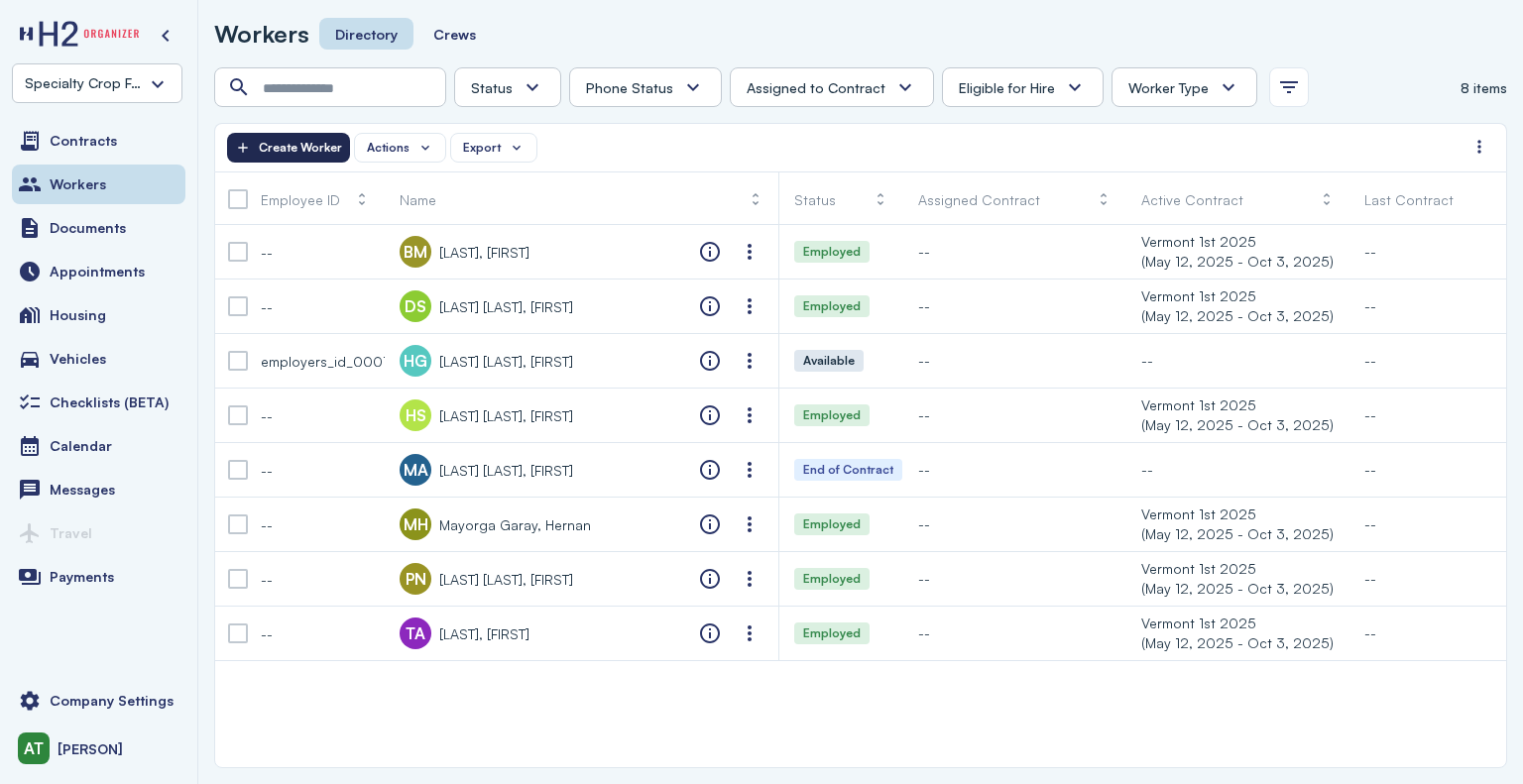 click on "Create Worker" 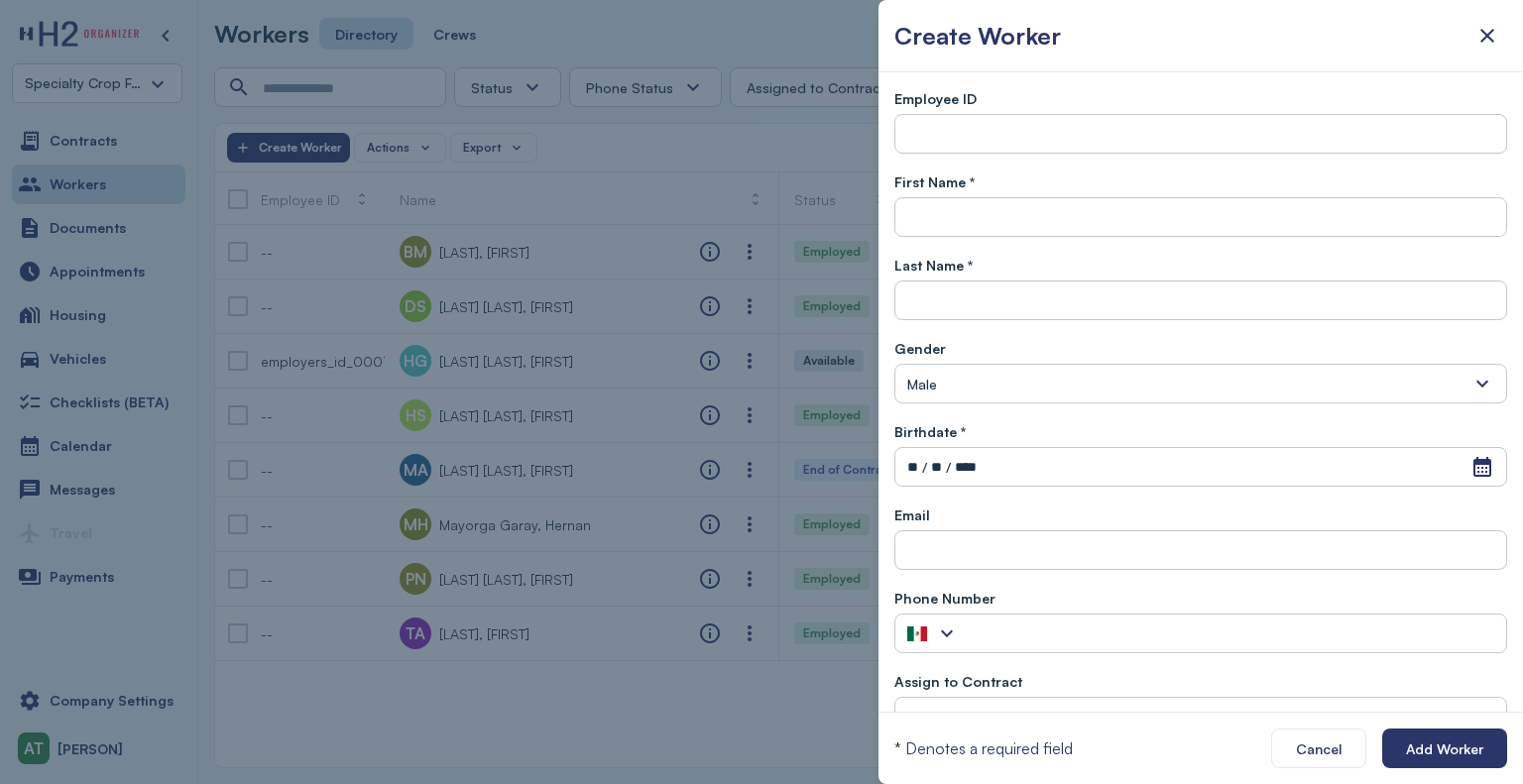 scroll, scrollTop: 0, scrollLeft: 0, axis: both 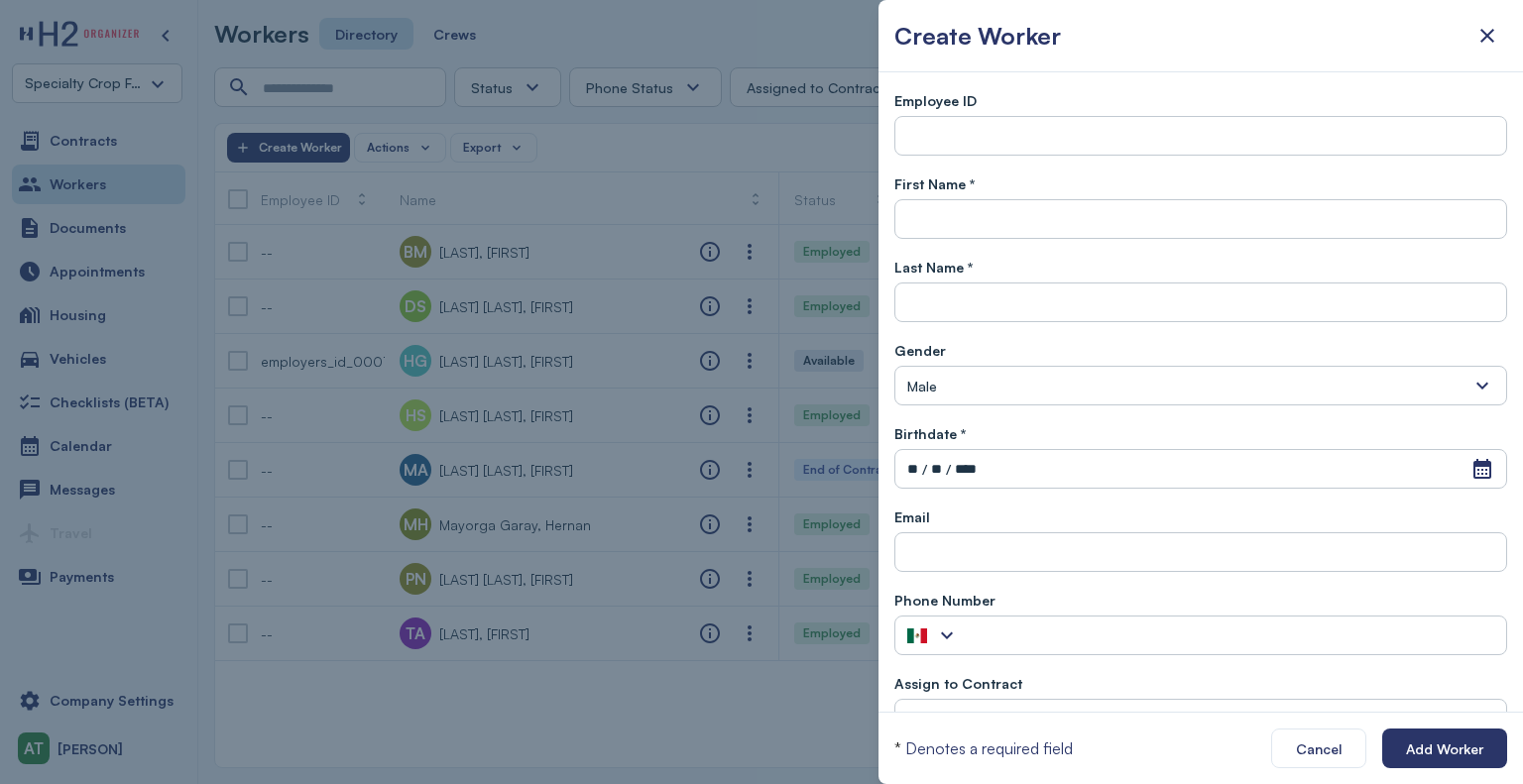 click at bounding box center [762, 392] 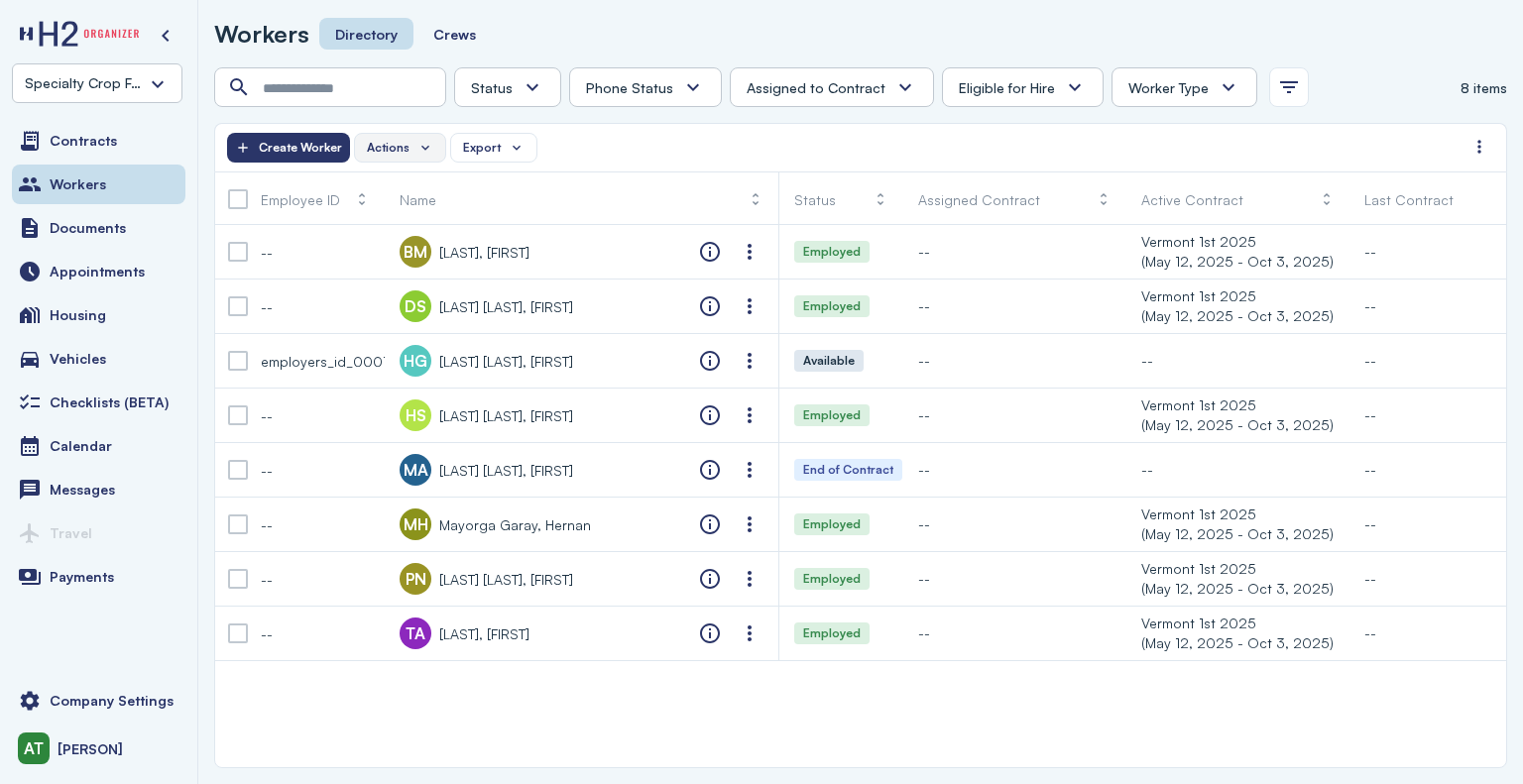 click on "Actions" at bounding box center [400, 148] 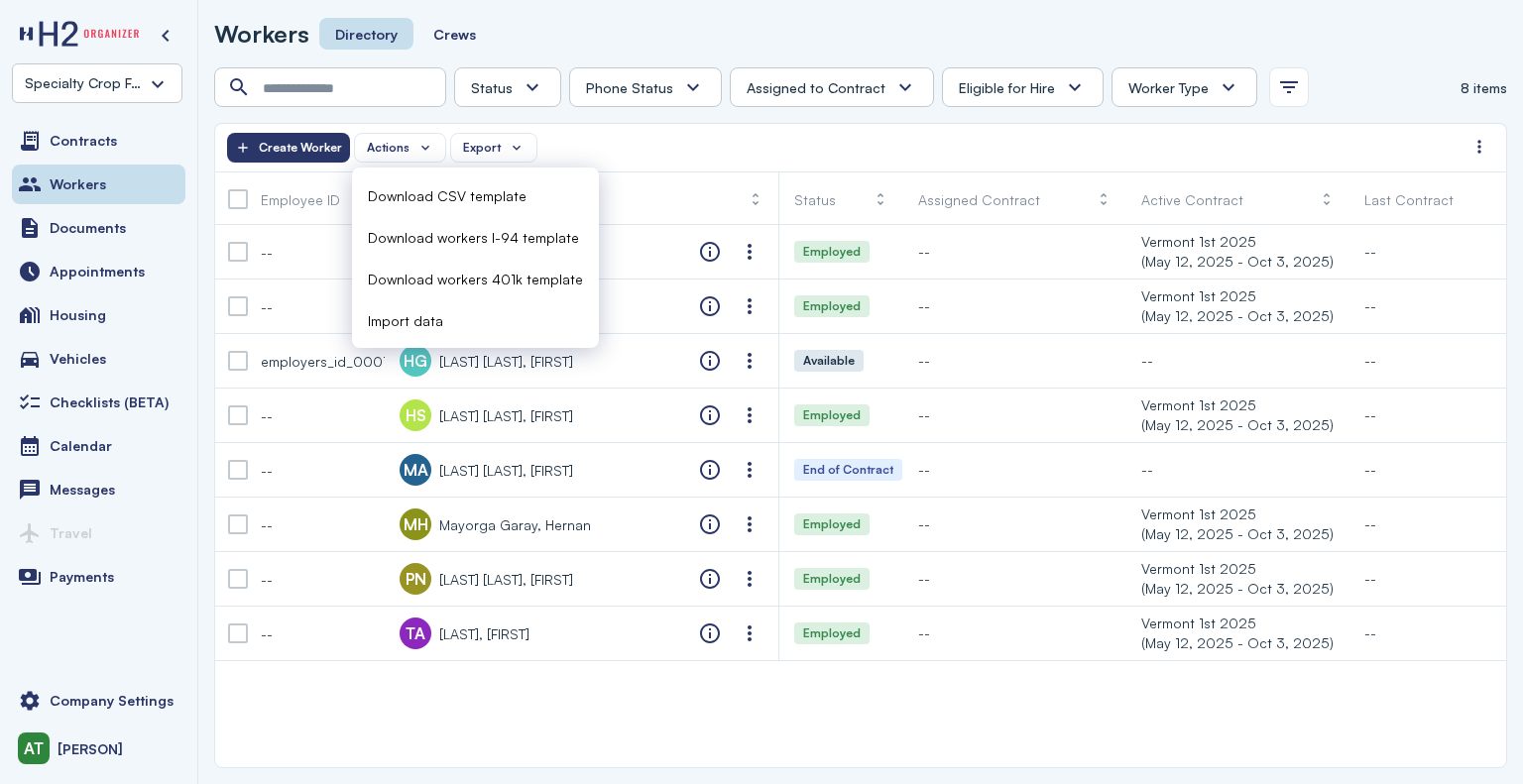 click on "Download CSV template" at bounding box center (447, 195) 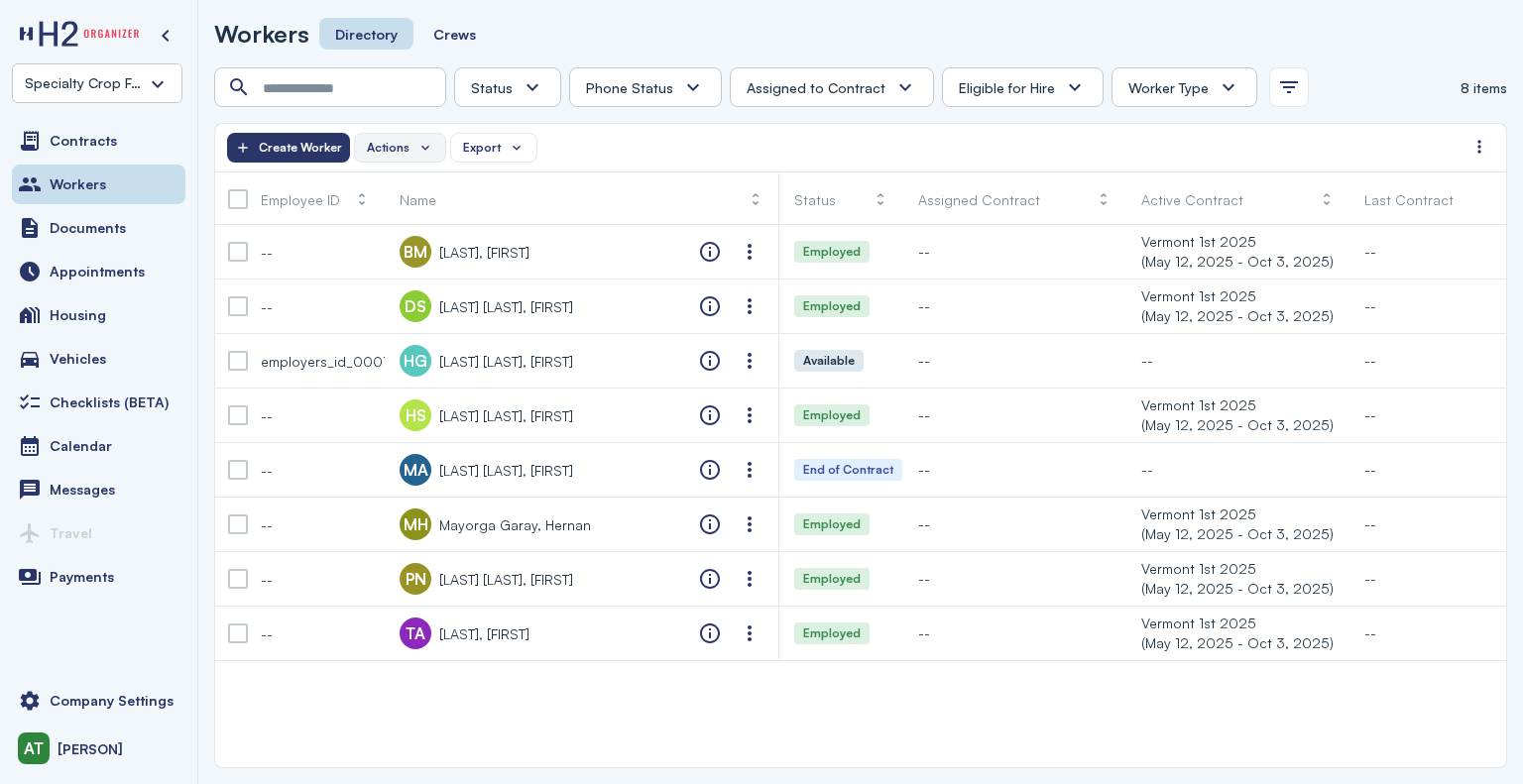 click on "Actions" at bounding box center [400, 148] 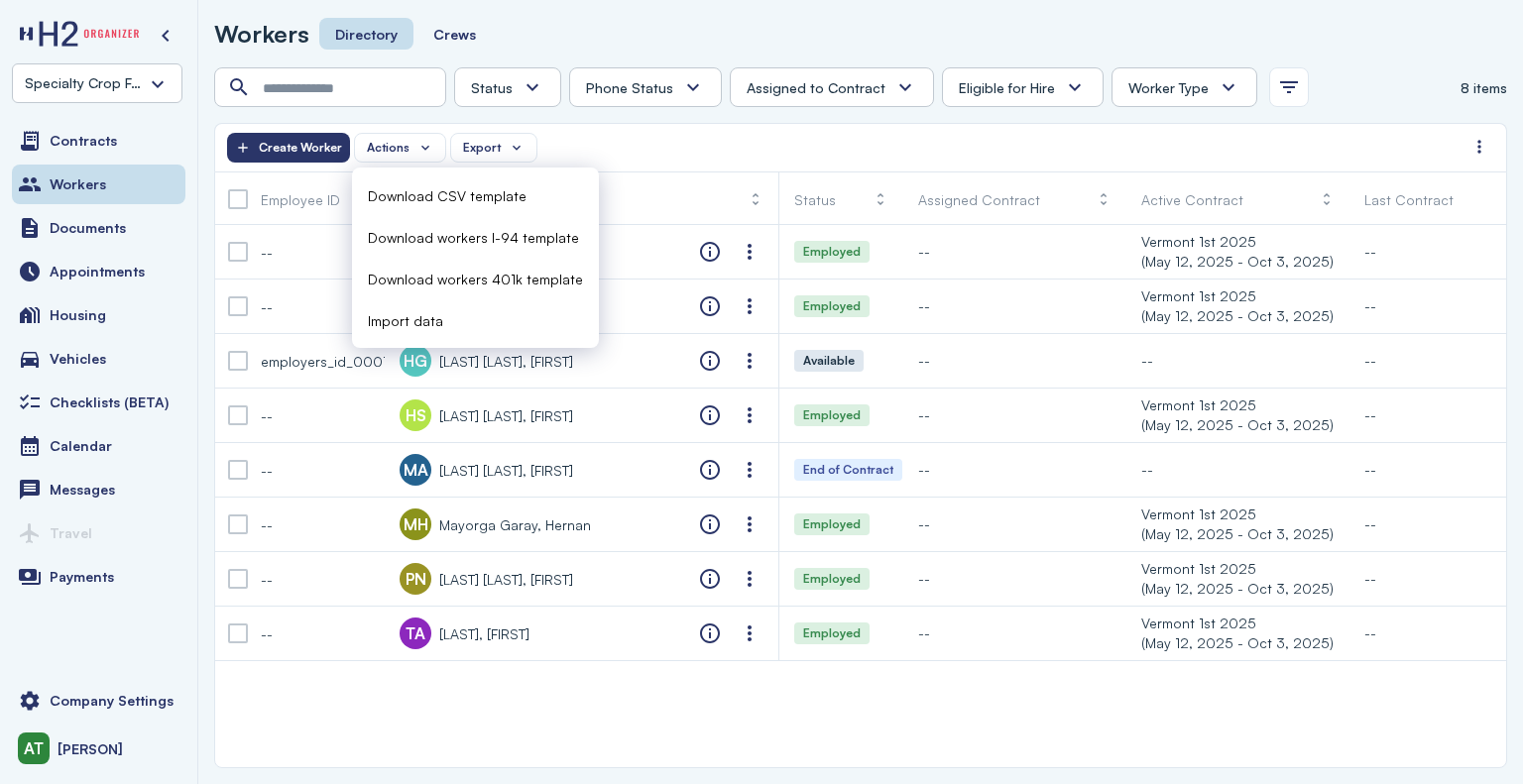 click on "Download CSV template" at bounding box center [447, 195] 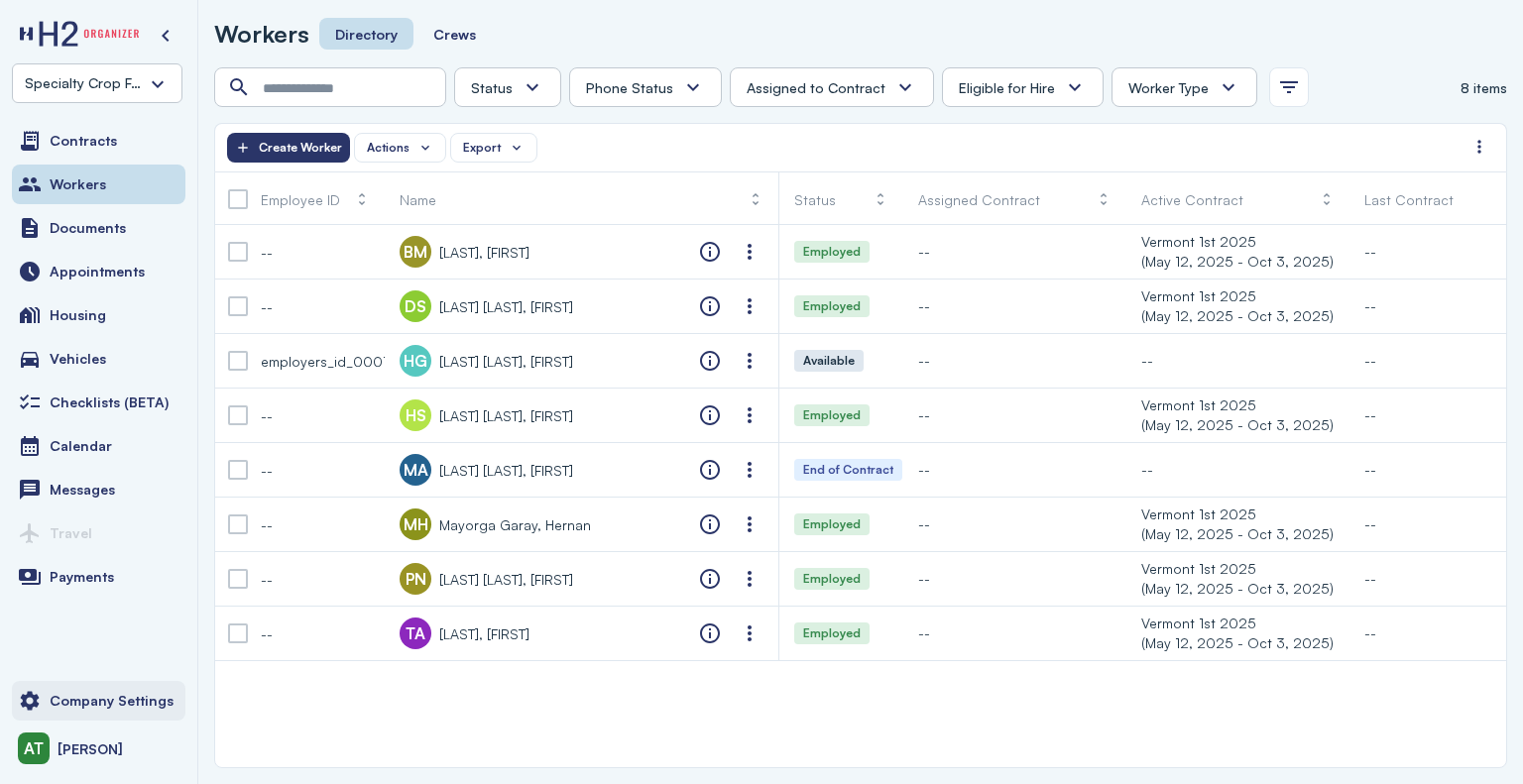 click on "Company Settings" at bounding box center (111, 701) 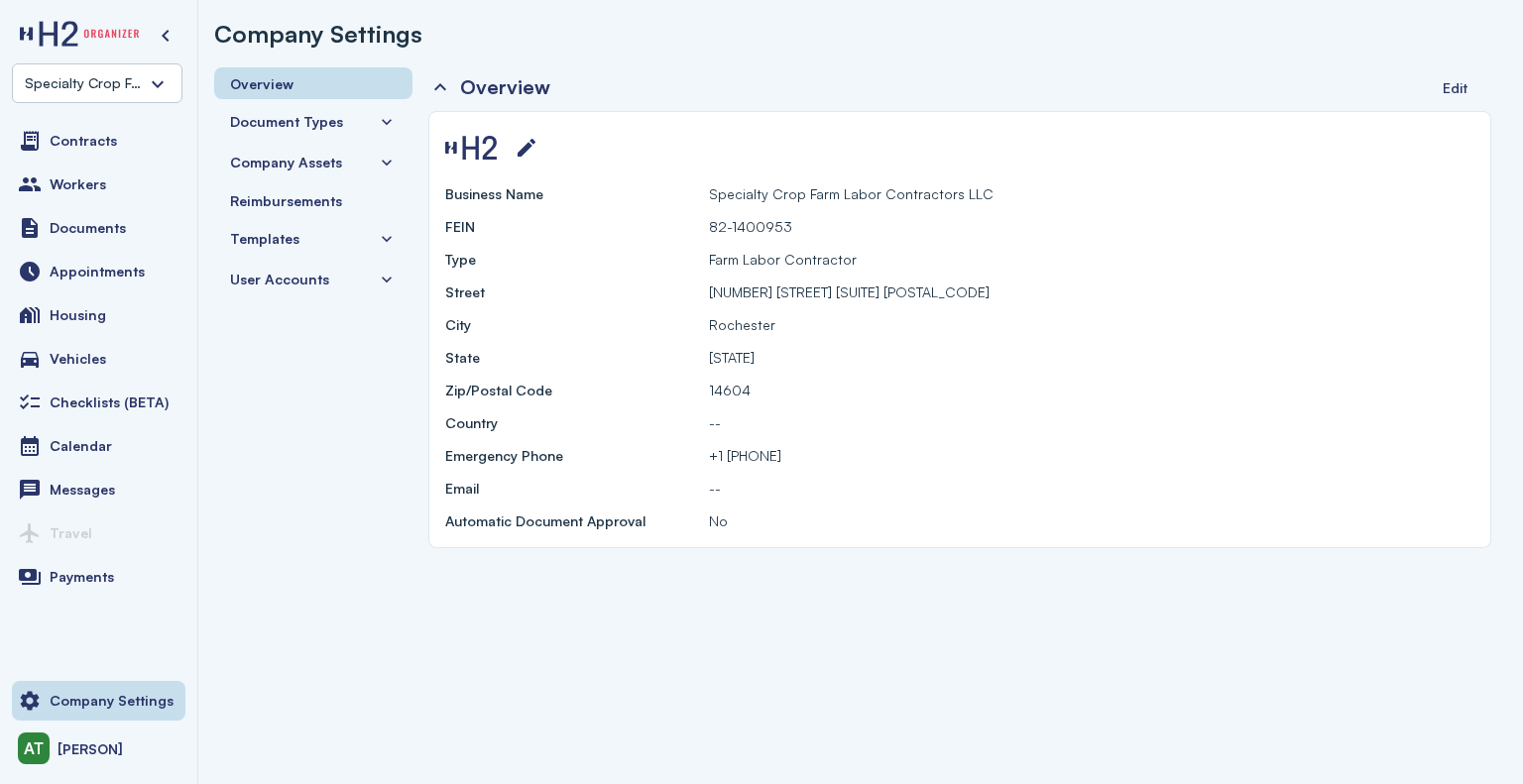 click on "Document Types" at bounding box center (287, 121) 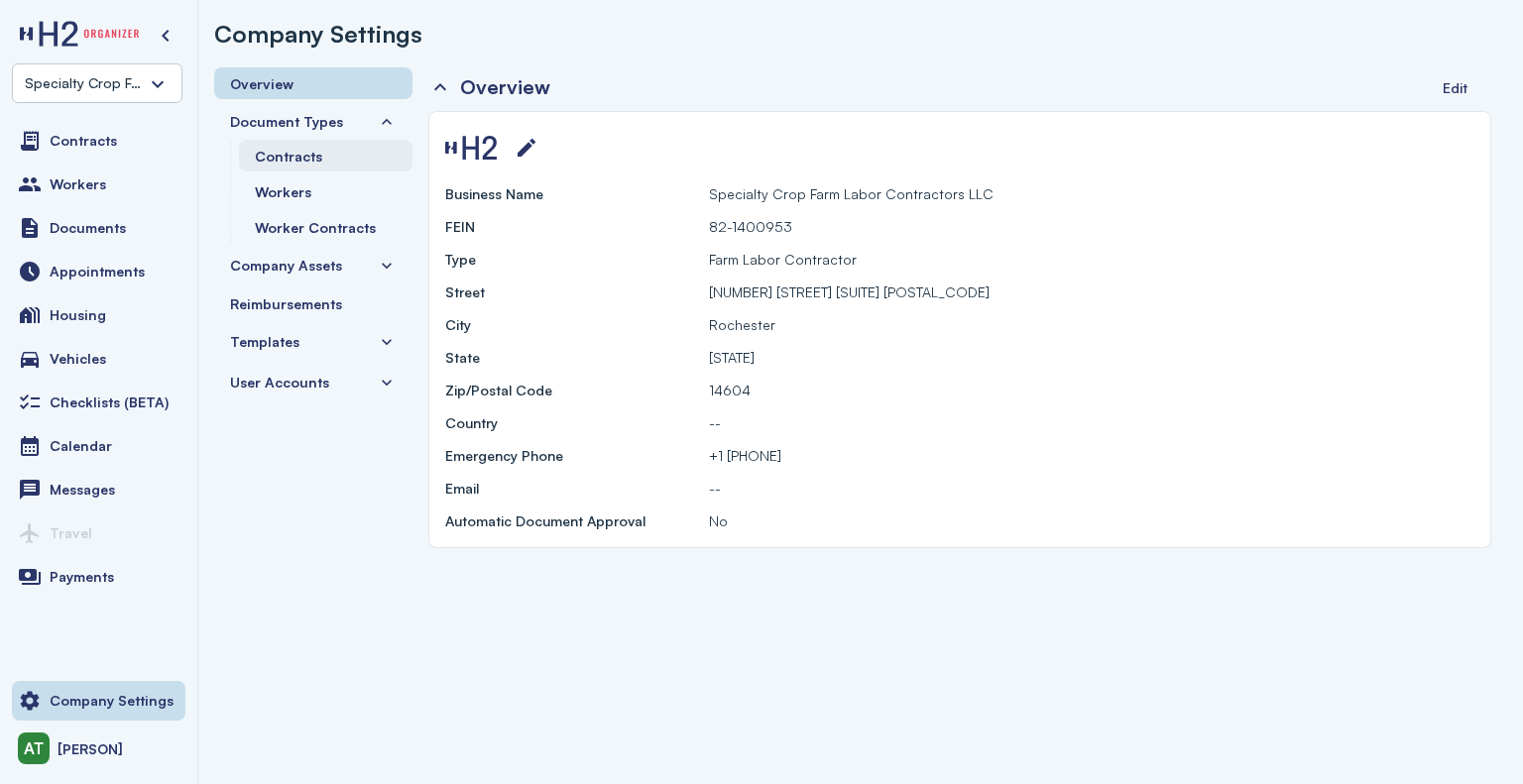 click on "Contracts" at bounding box center (289, 156) 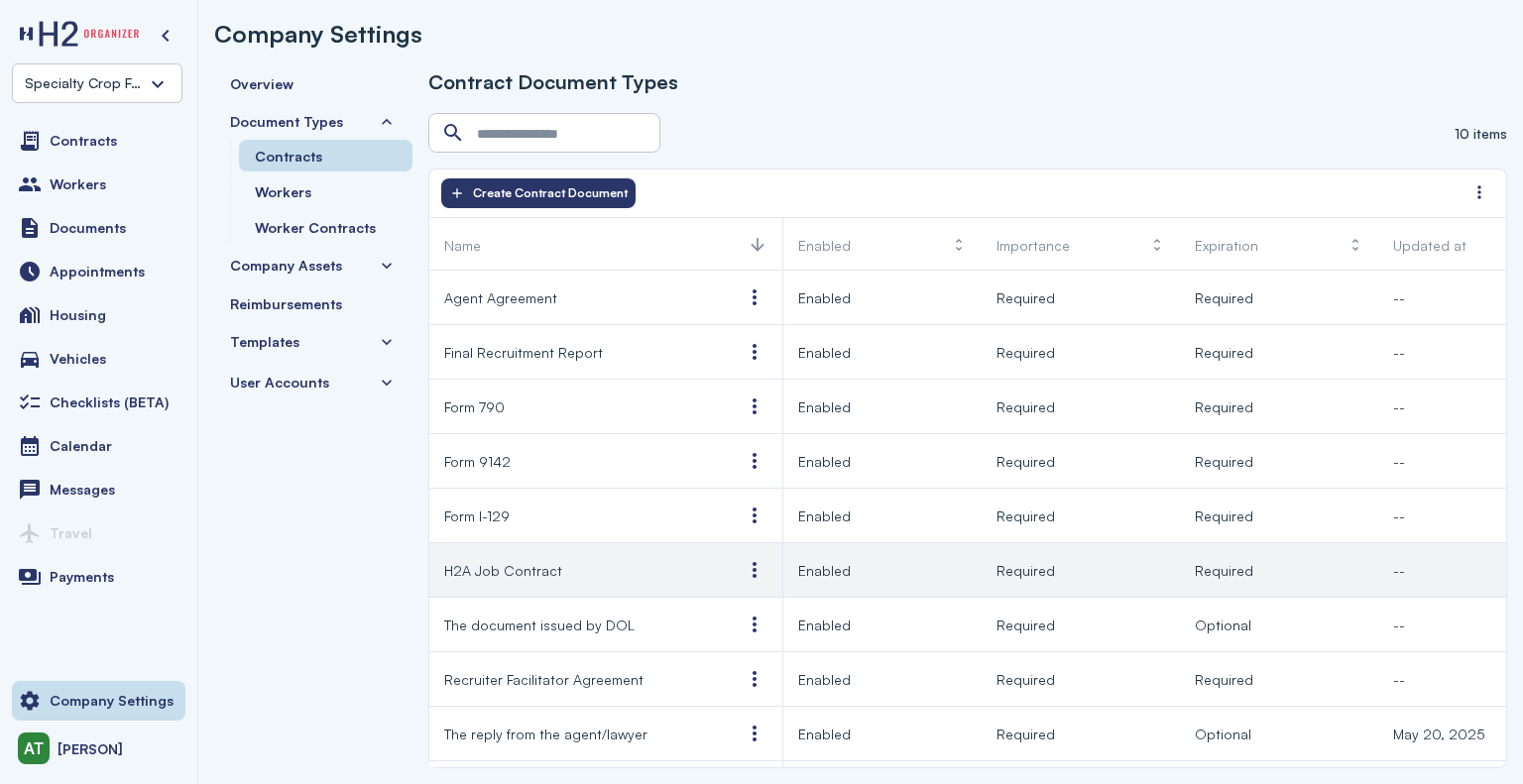 scroll, scrollTop: 56, scrollLeft: 0, axis: vertical 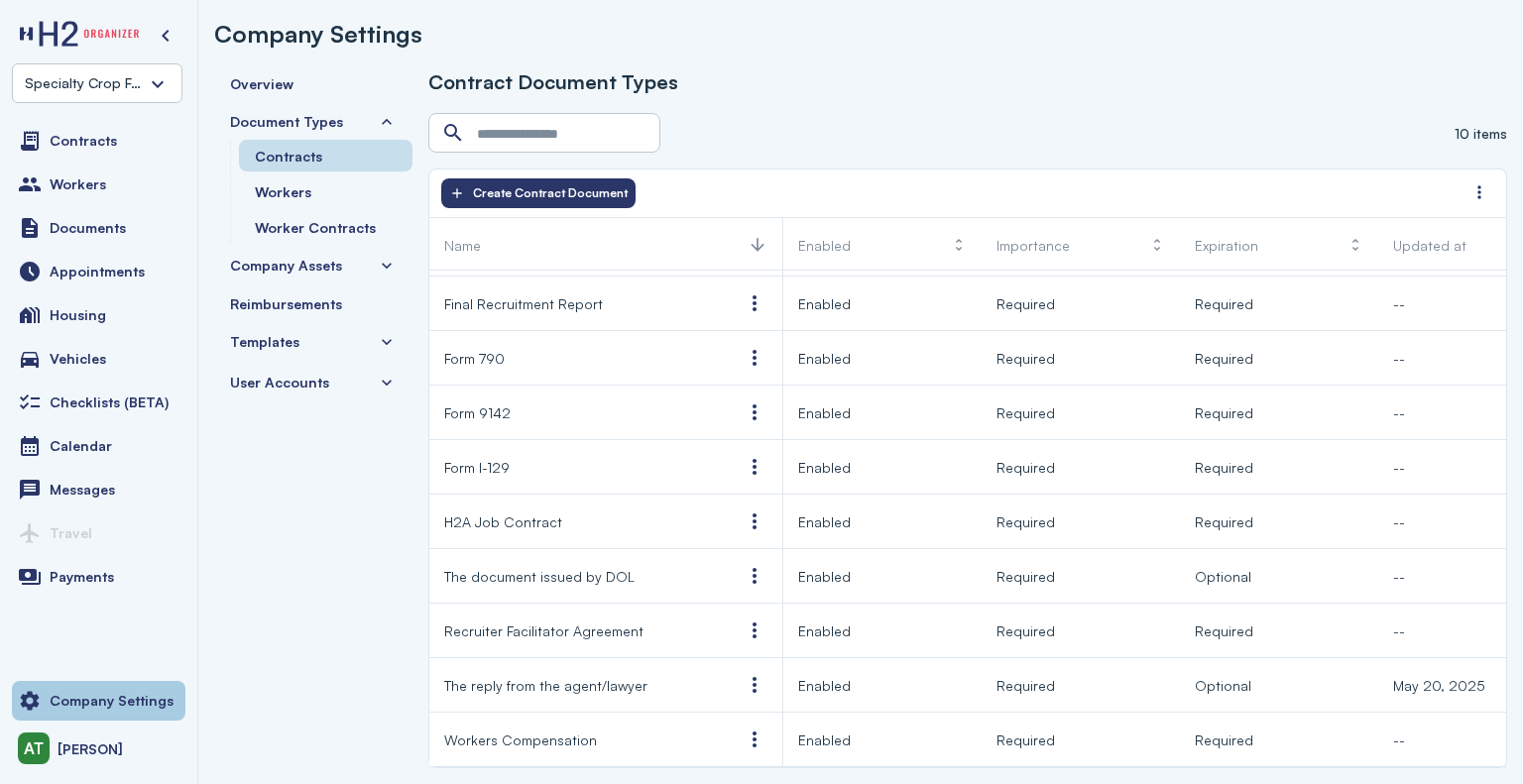 click on "Company Settings" at bounding box center (111, 701) 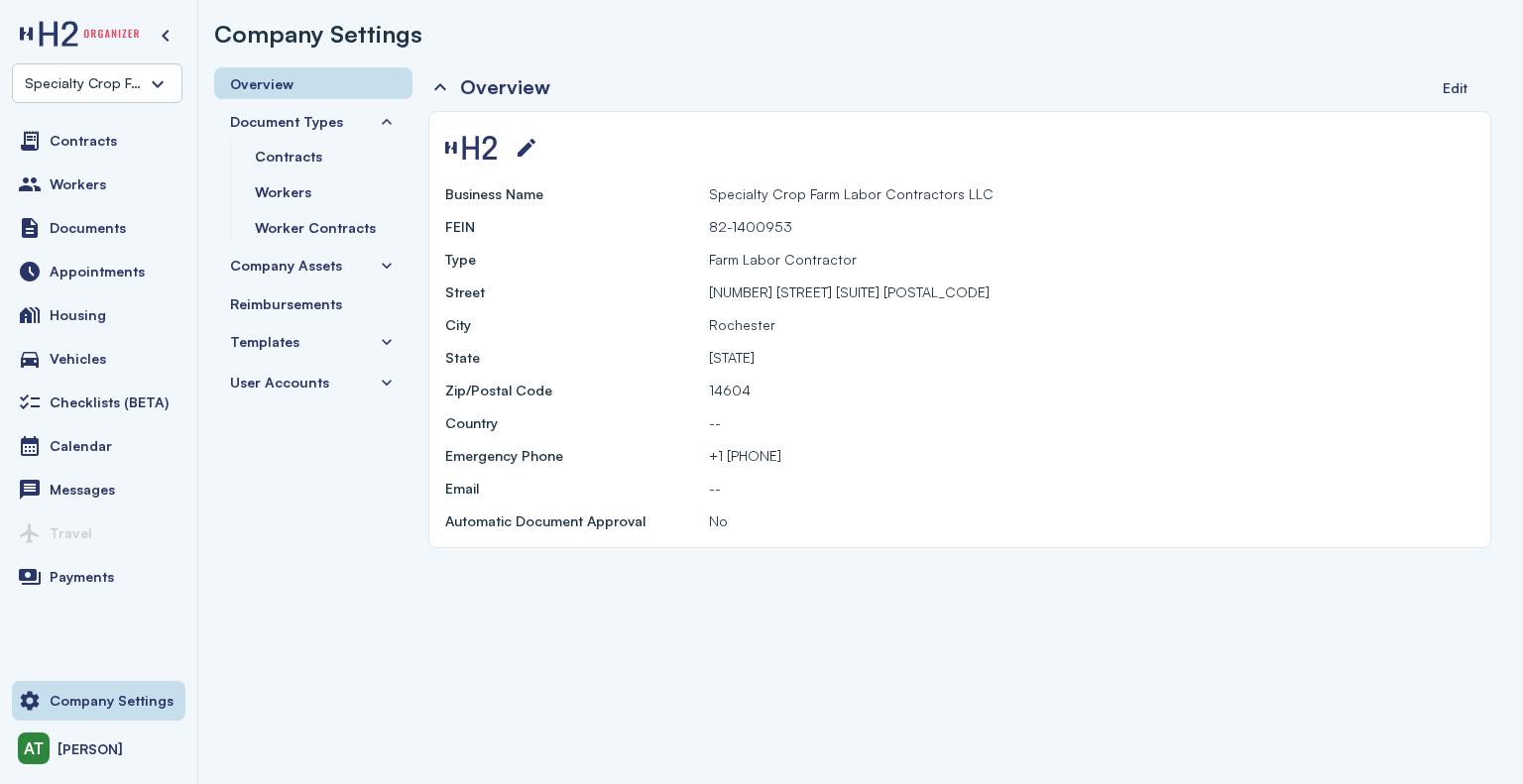 click on "Company Assets" at bounding box center [286, 265] 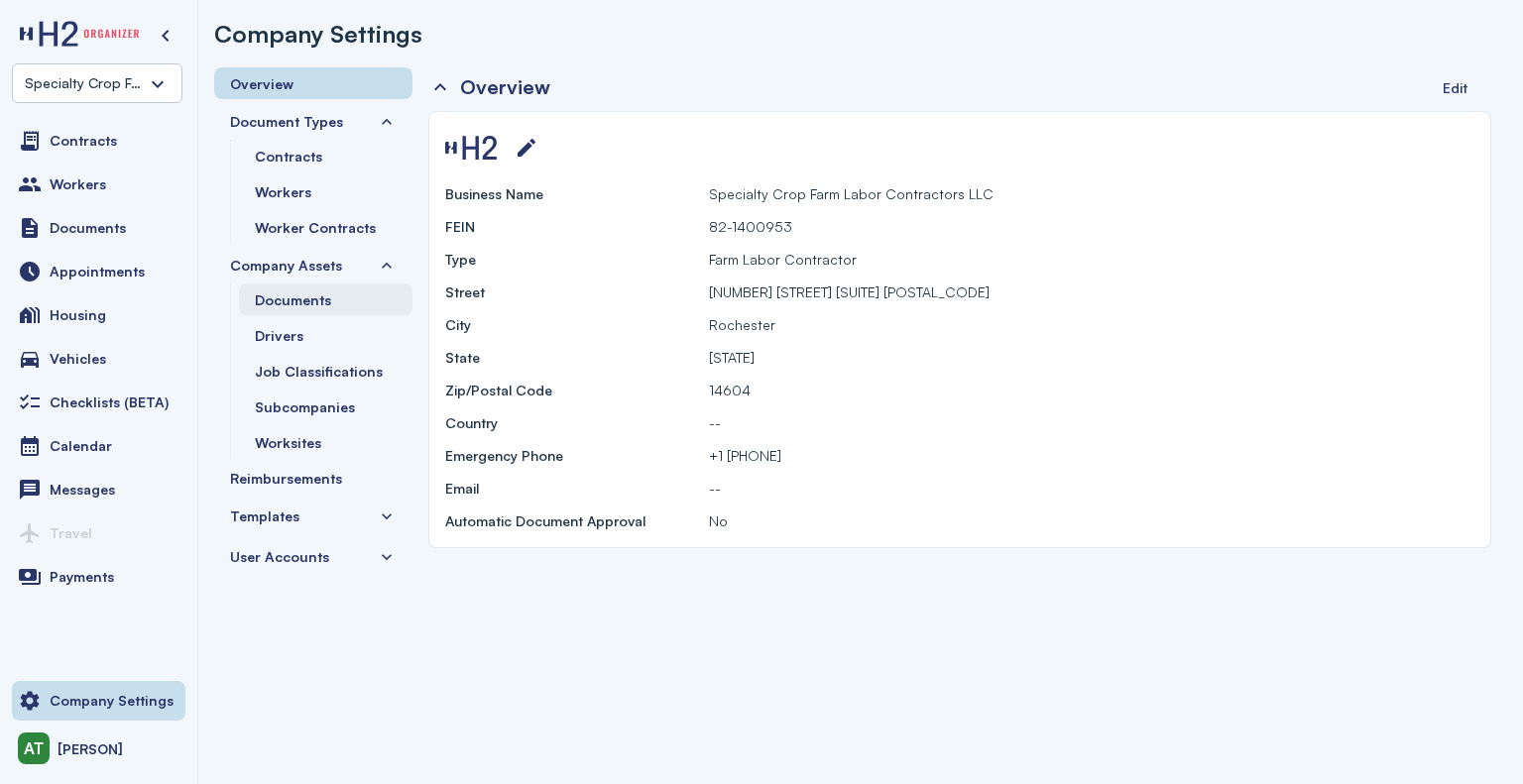 click on "Documents" at bounding box center (293, 299) 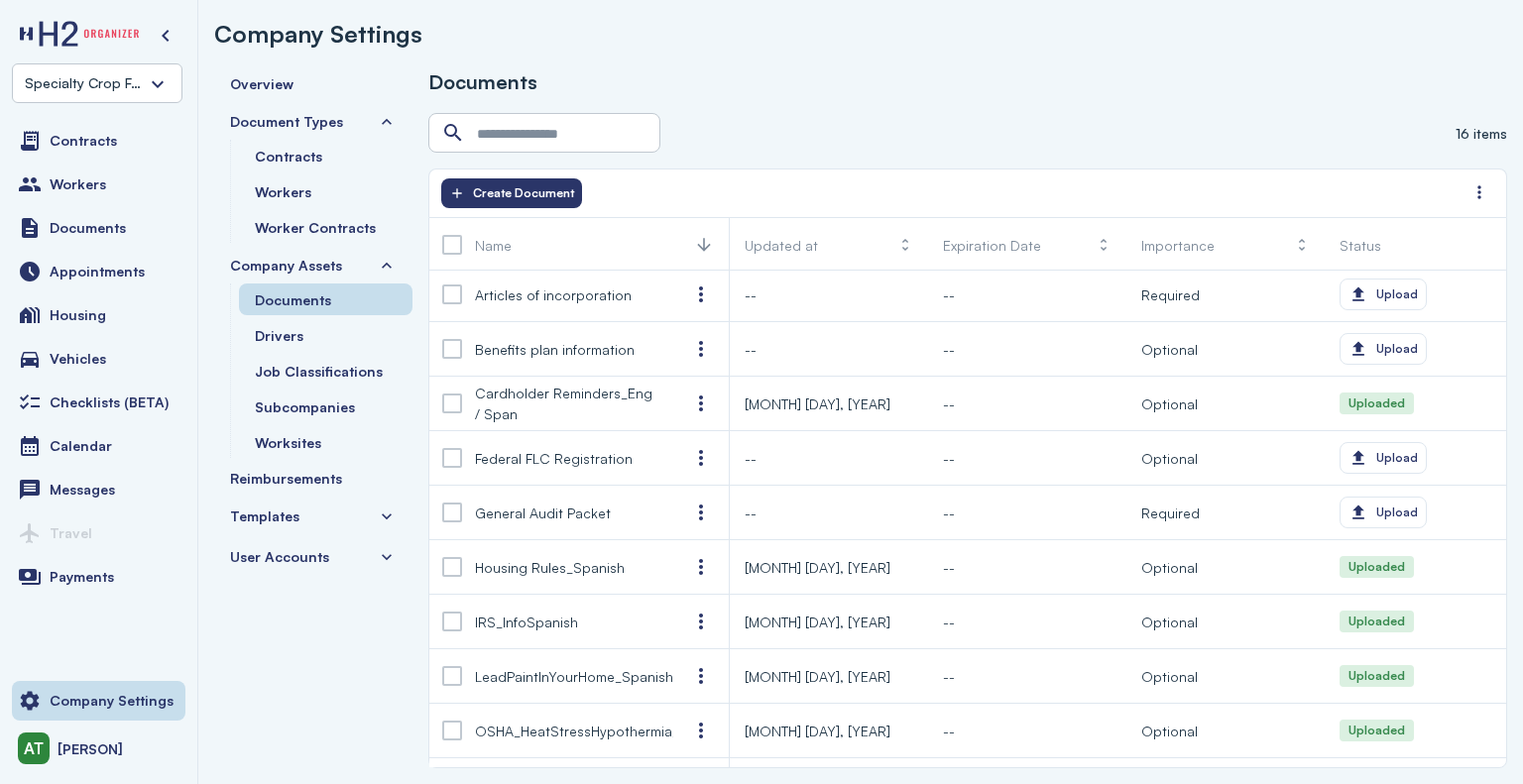 scroll, scrollTop: 0, scrollLeft: 0, axis: both 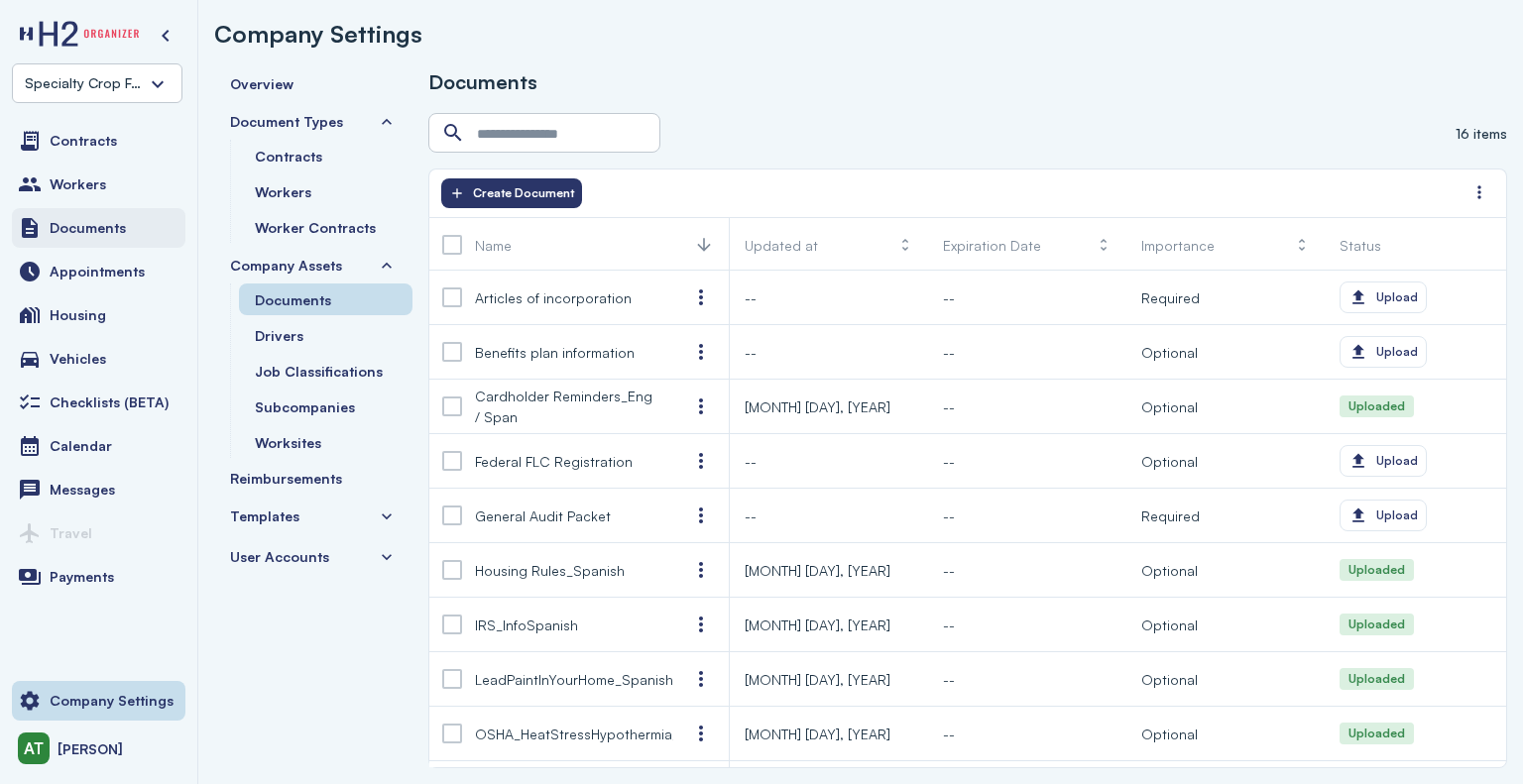 click on "Documents" at bounding box center [87, 228] 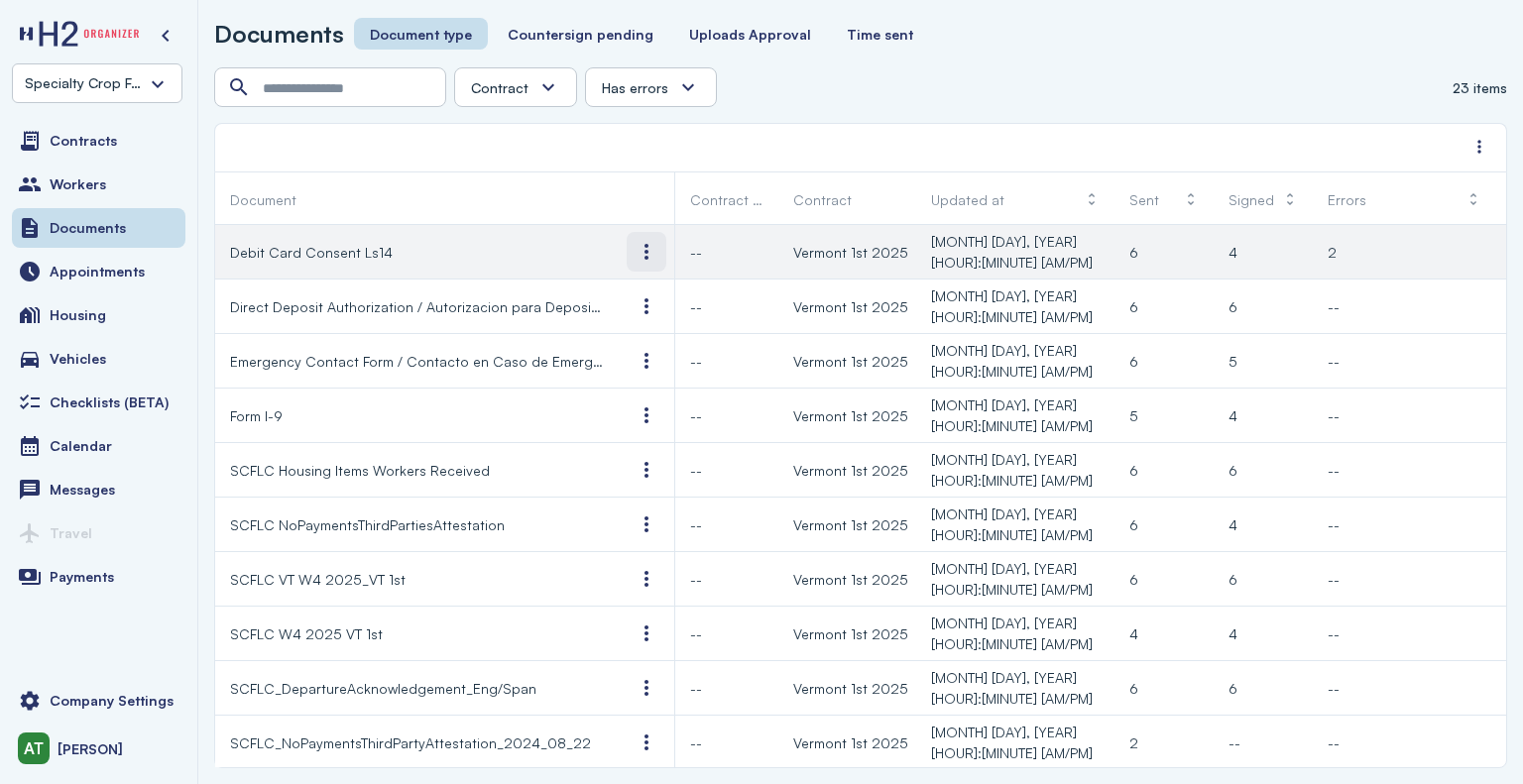 click at bounding box center [646, 252] 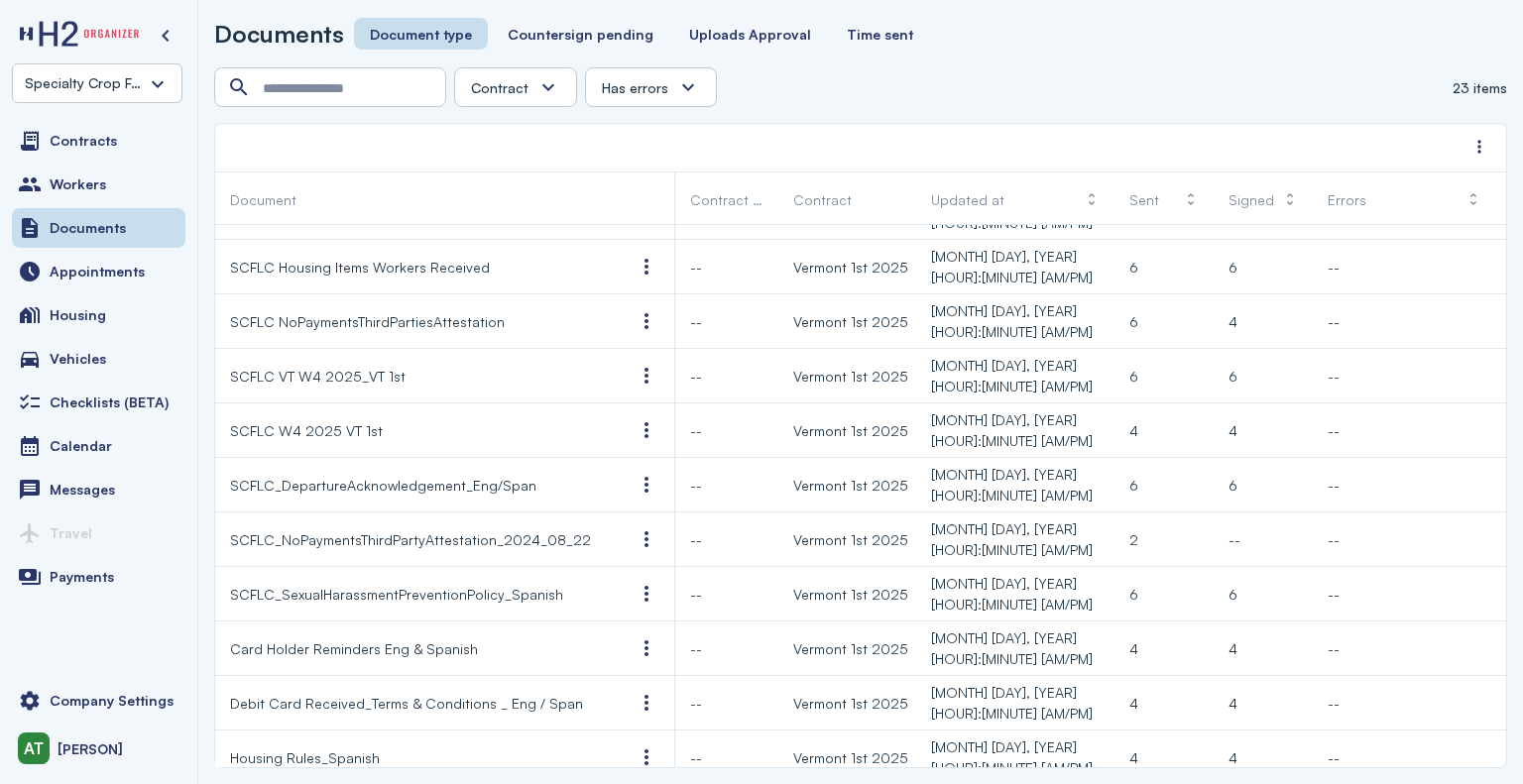 scroll, scrollTop: 0, scrollLeft: 0, axis: both 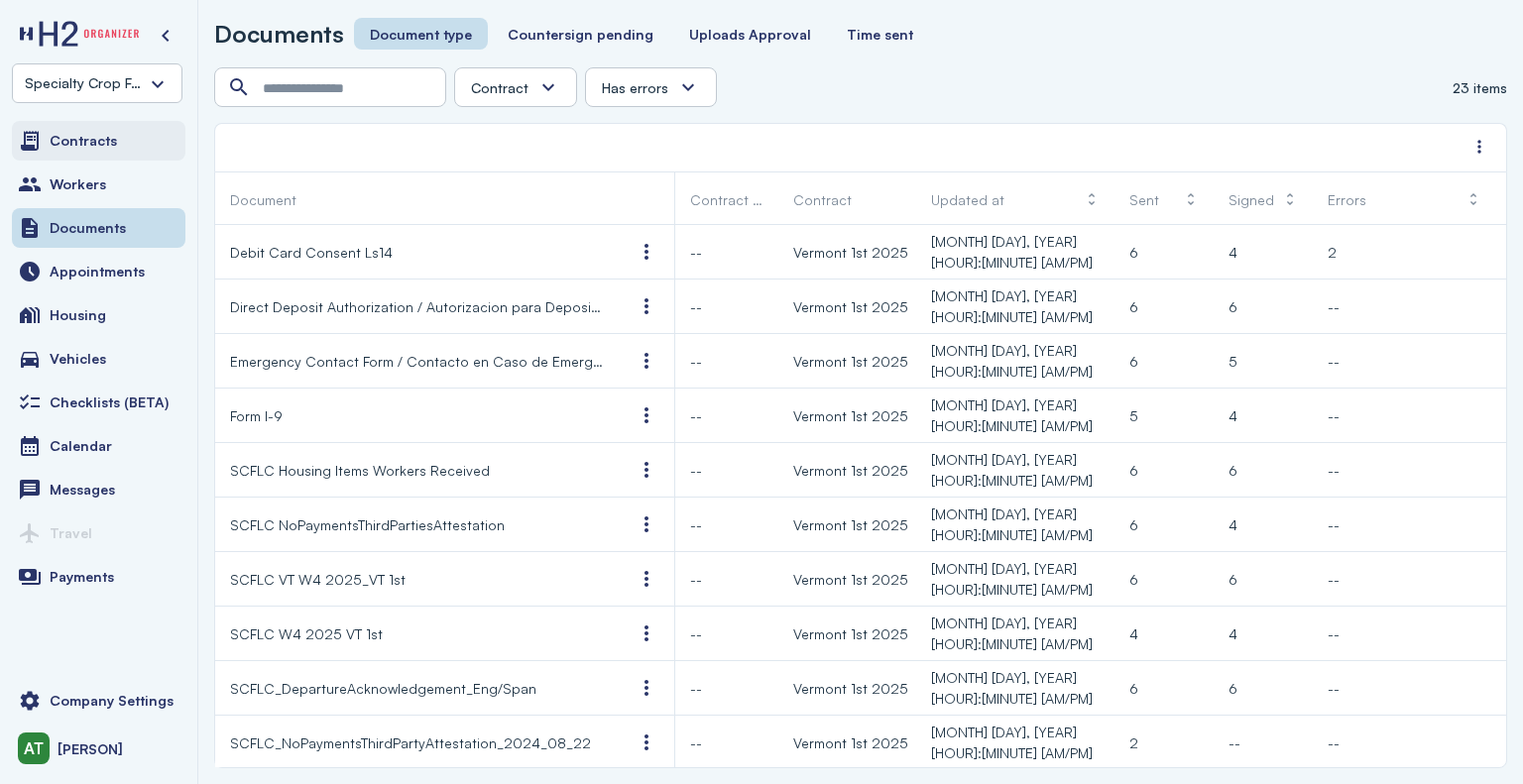 click on "Contracts" at bounding box center (98, 141) 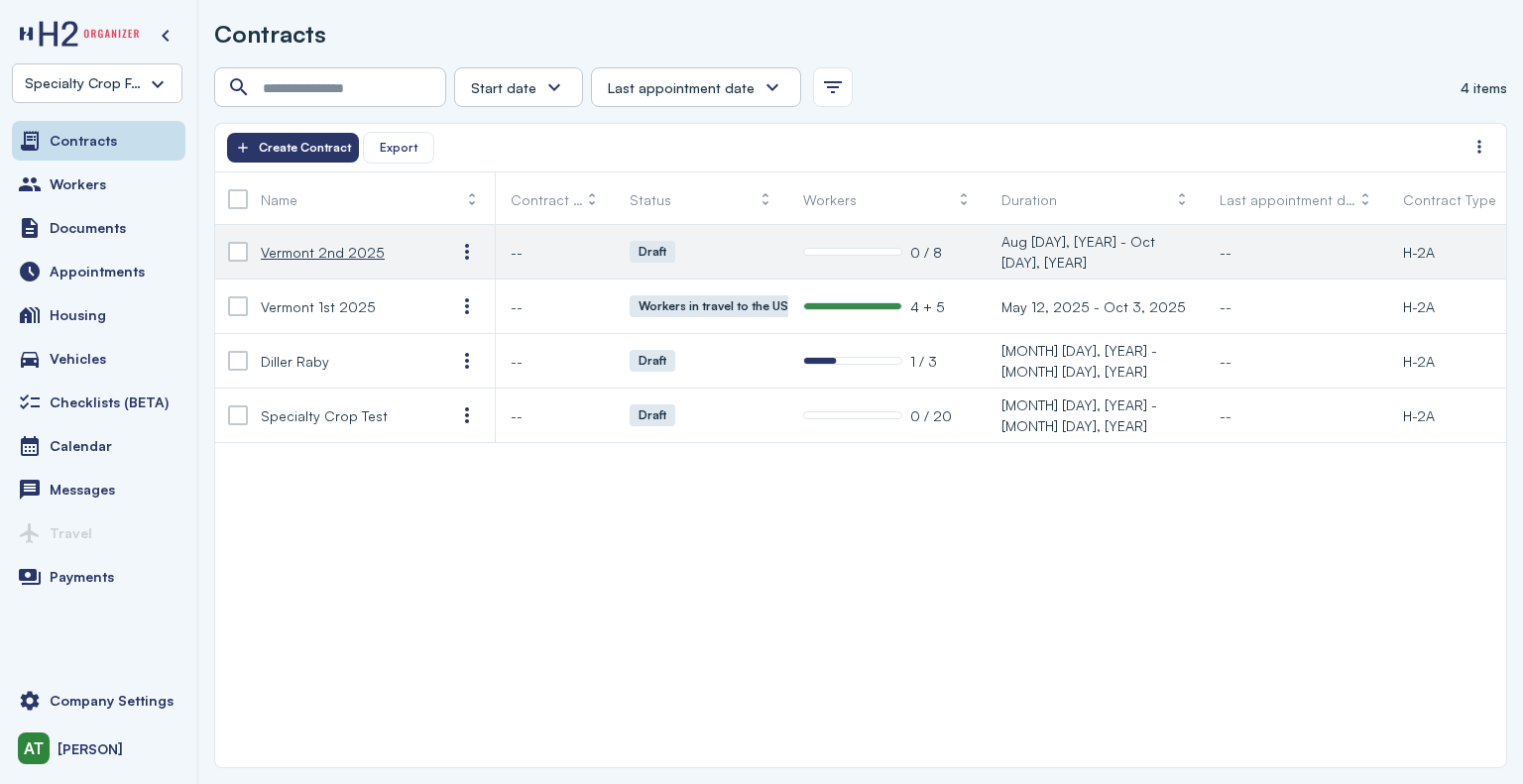 click on "Vermont 2nd 2025" at bounding box center [322, 252] 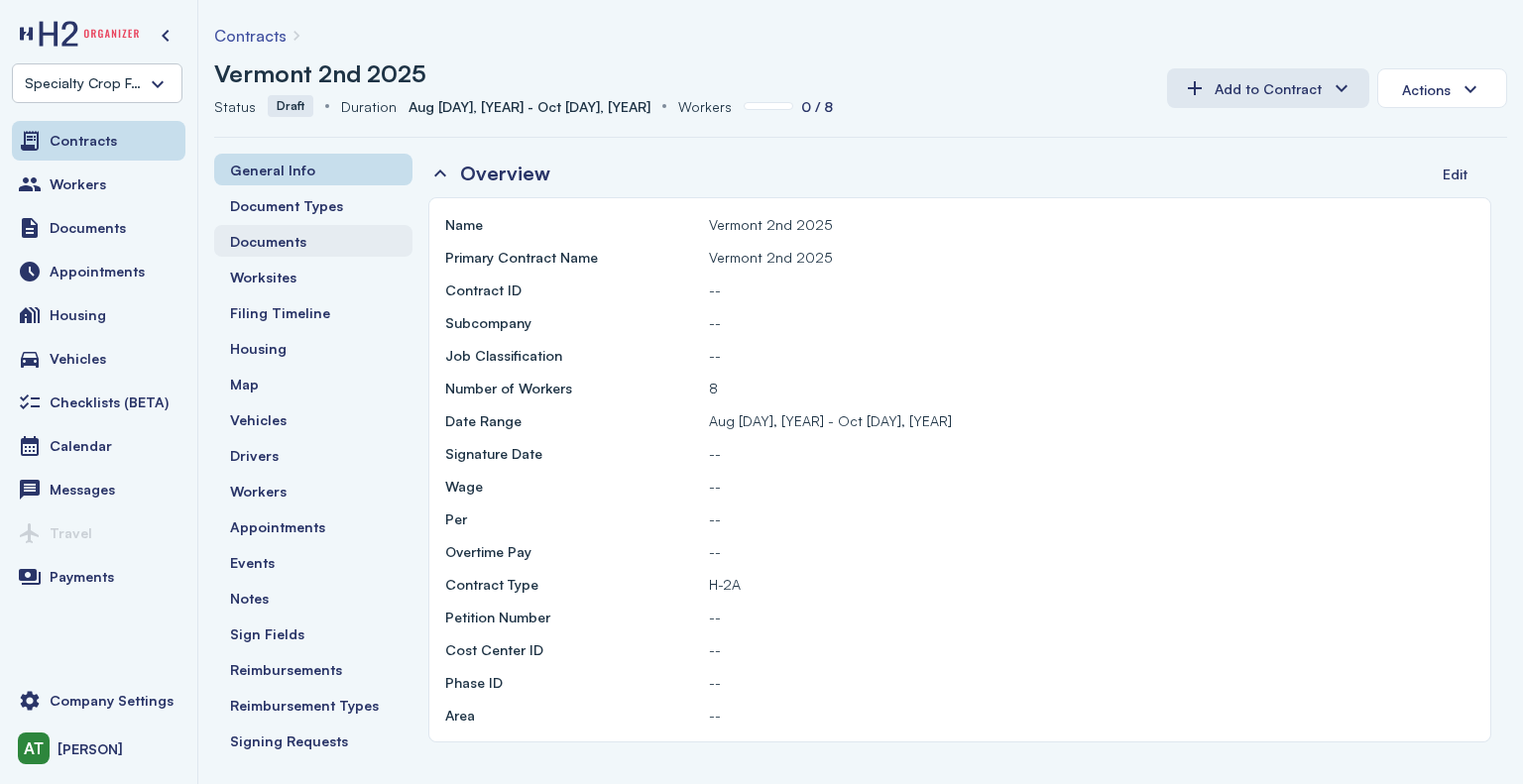 click on "Documents" at bounding box center (268, 241) 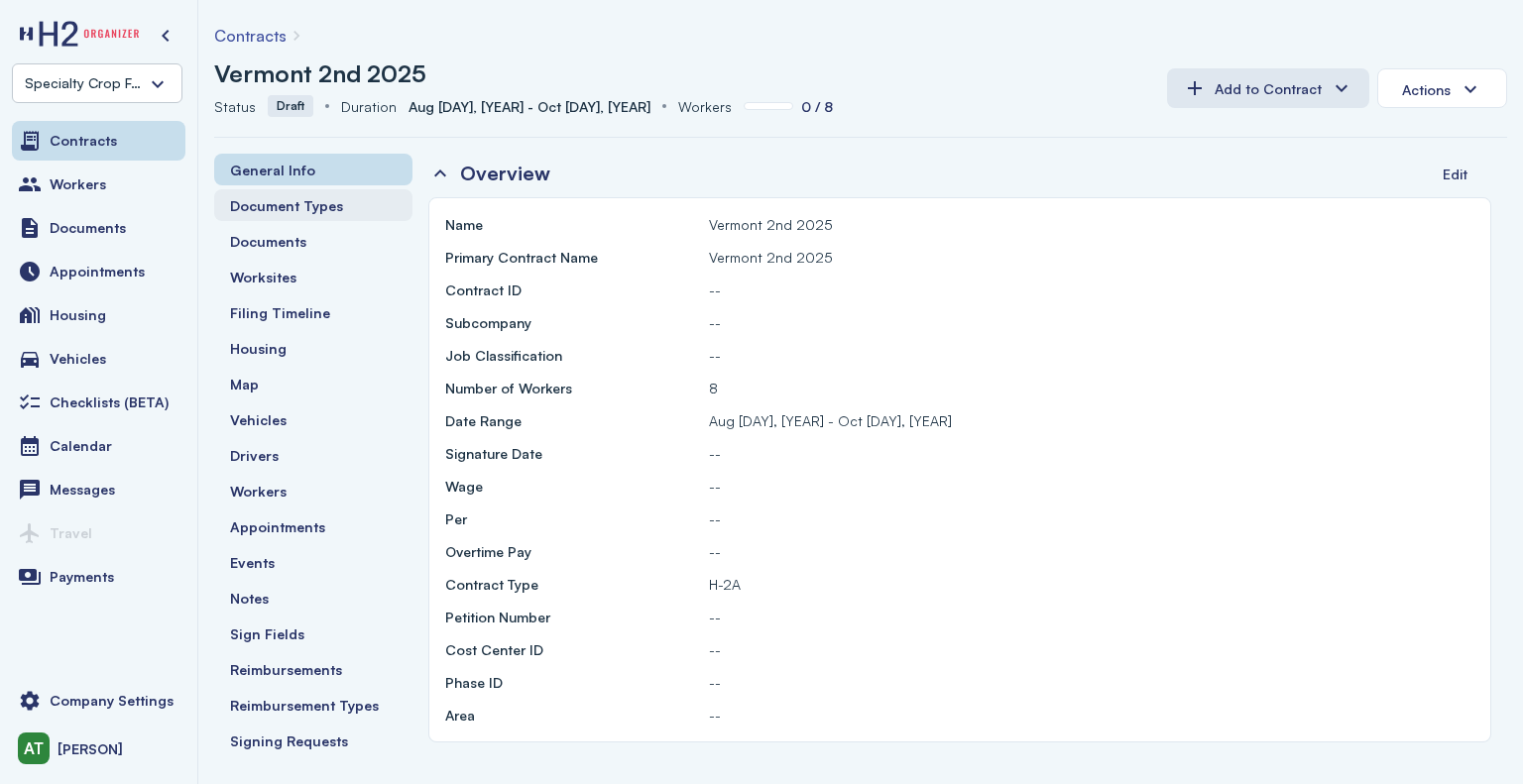 click on "Document Types" at bounding box center [287, 205] 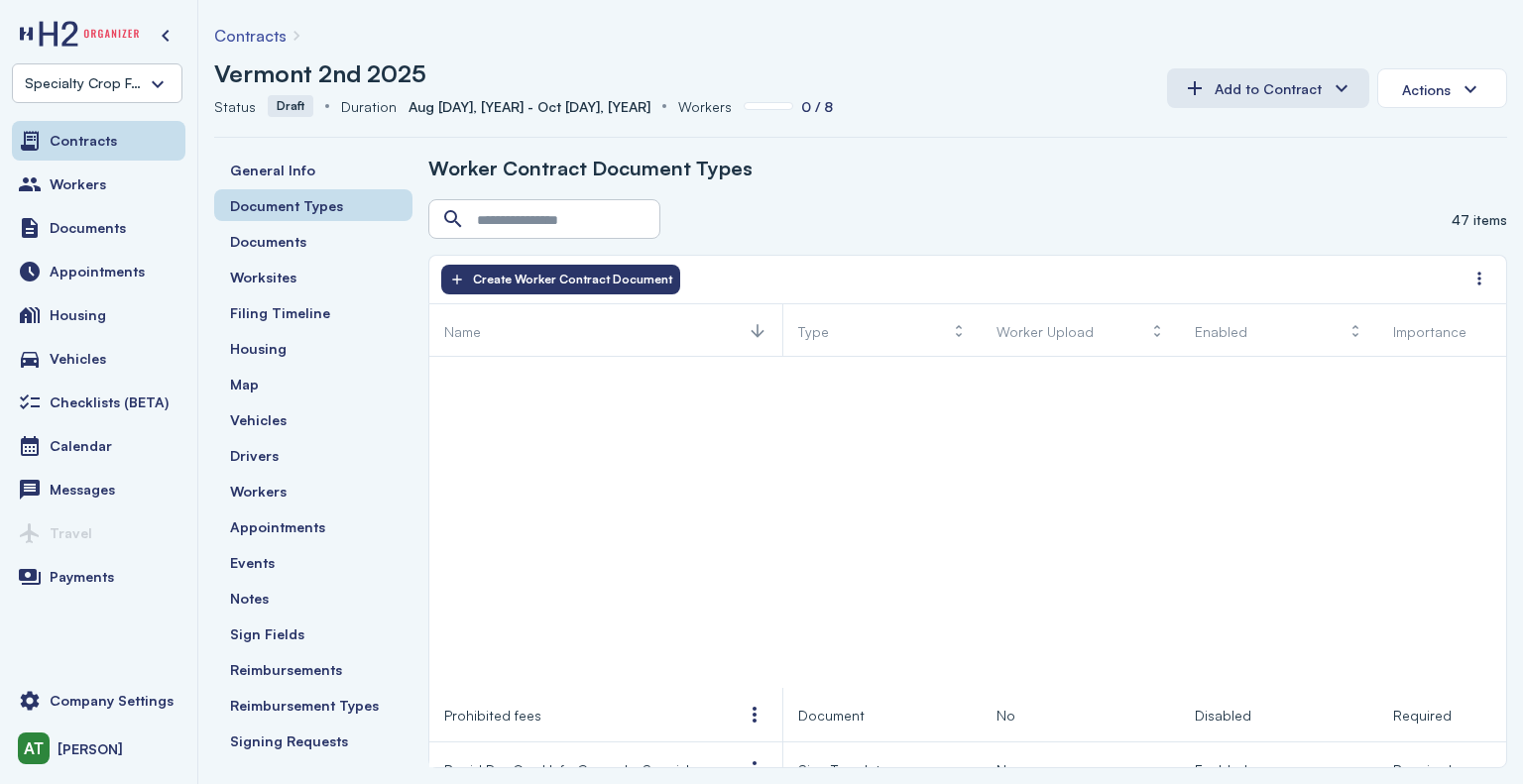 scroll, scrollTop: 1189, scrollLeft: 0, axis: vertical 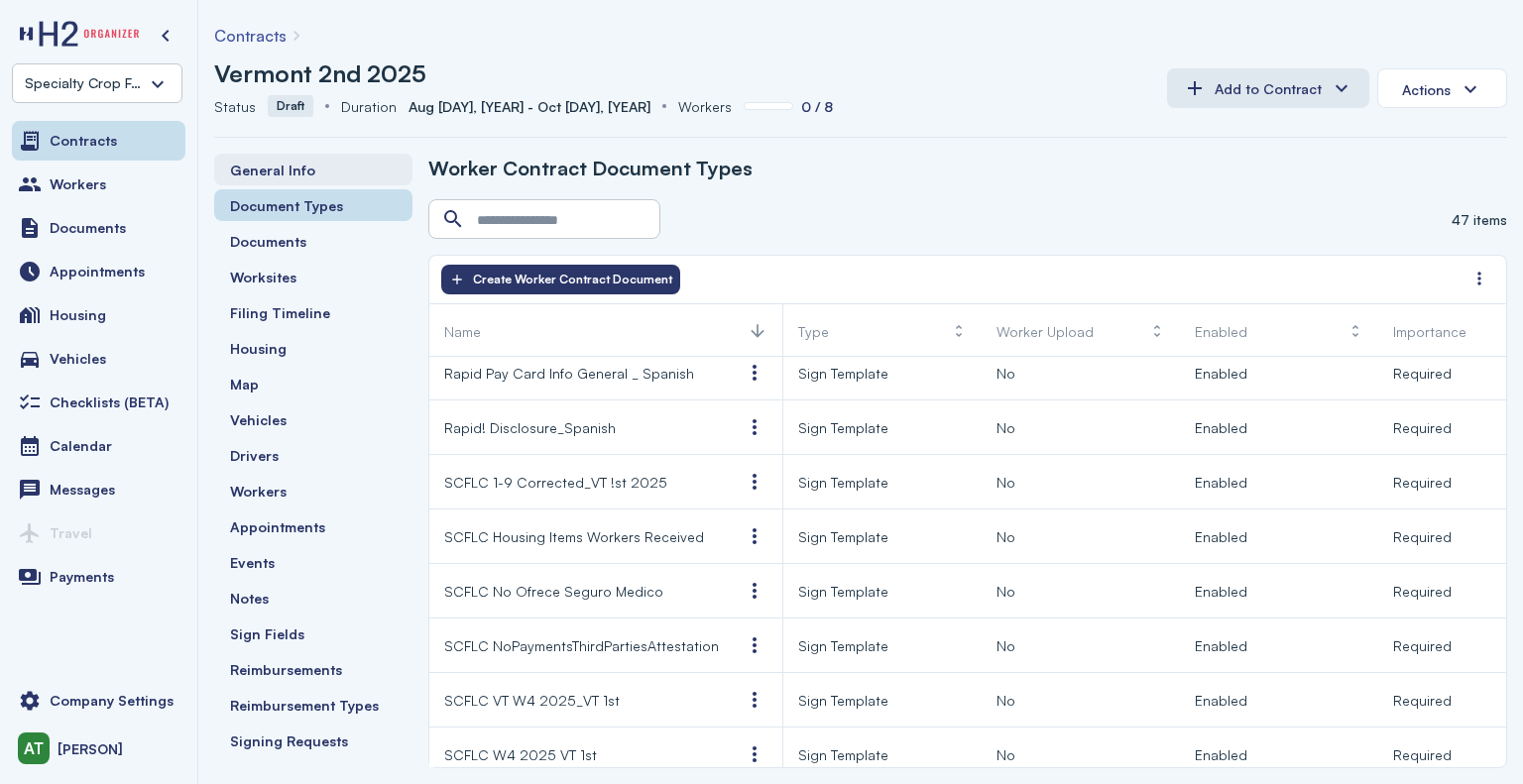 click on "General Info" at bounding box center (273, 169) 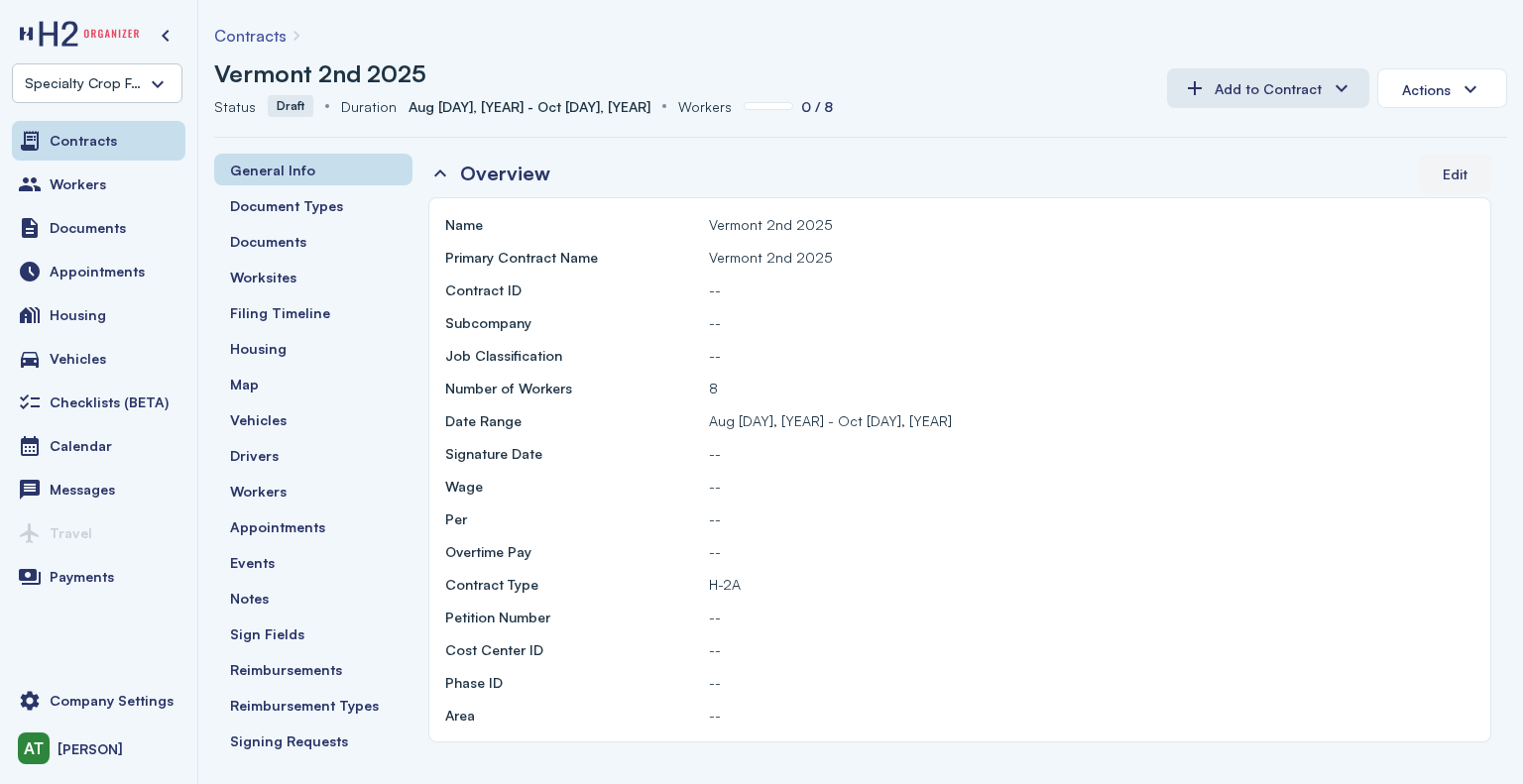 click on "Edit" at bounding box center (1455, 173) 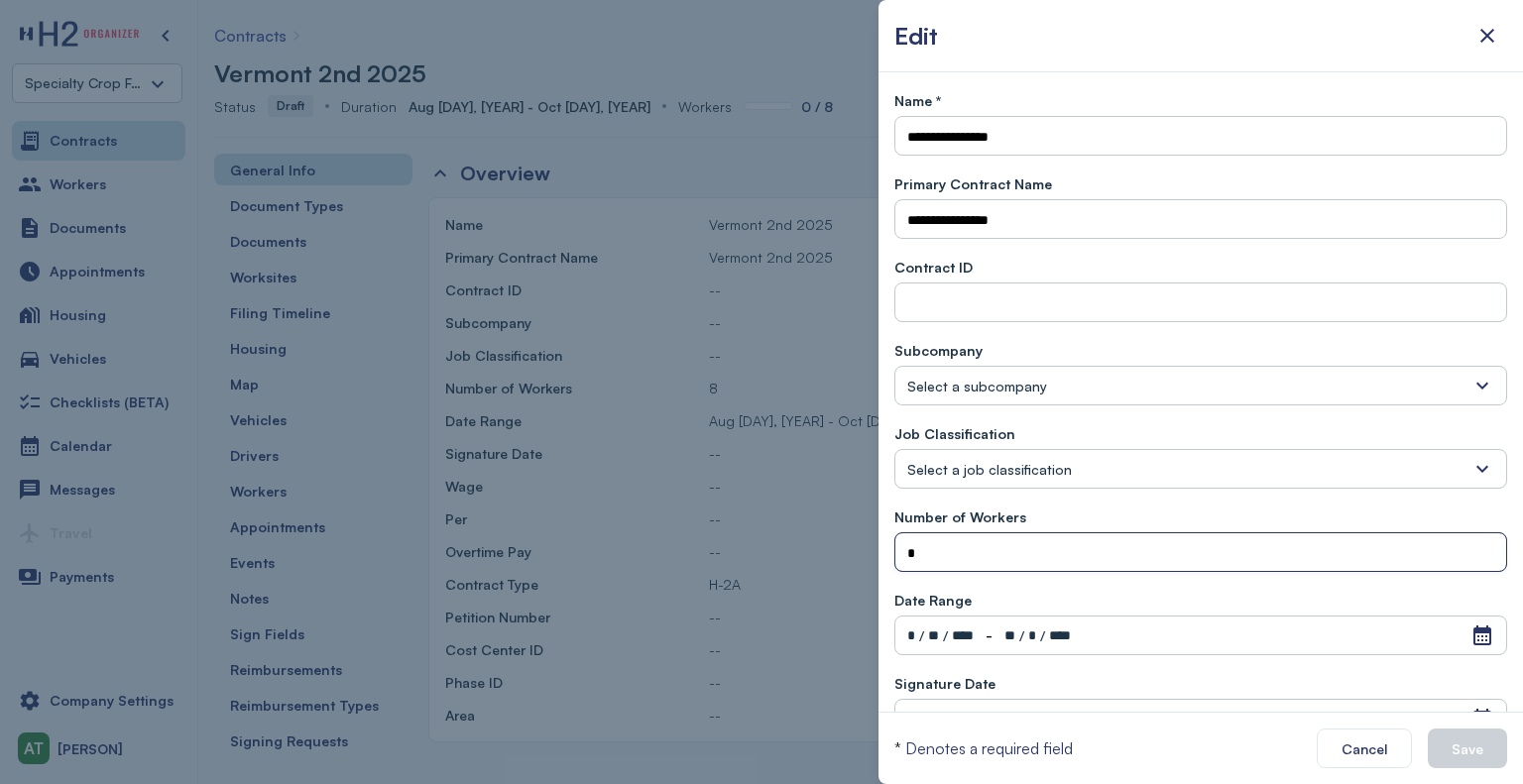 click on "*" at bounding box center [1201, 553] 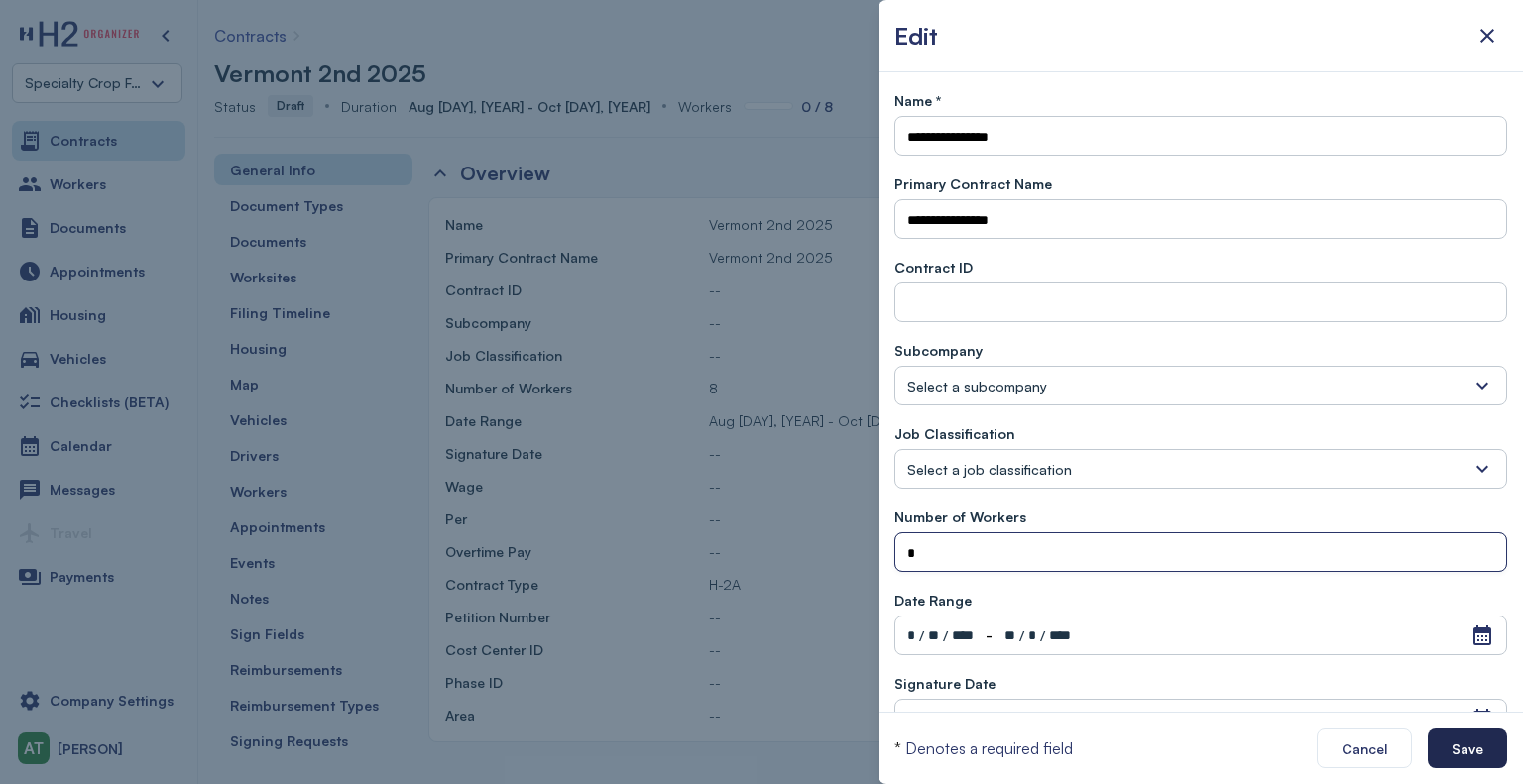 type on "*" 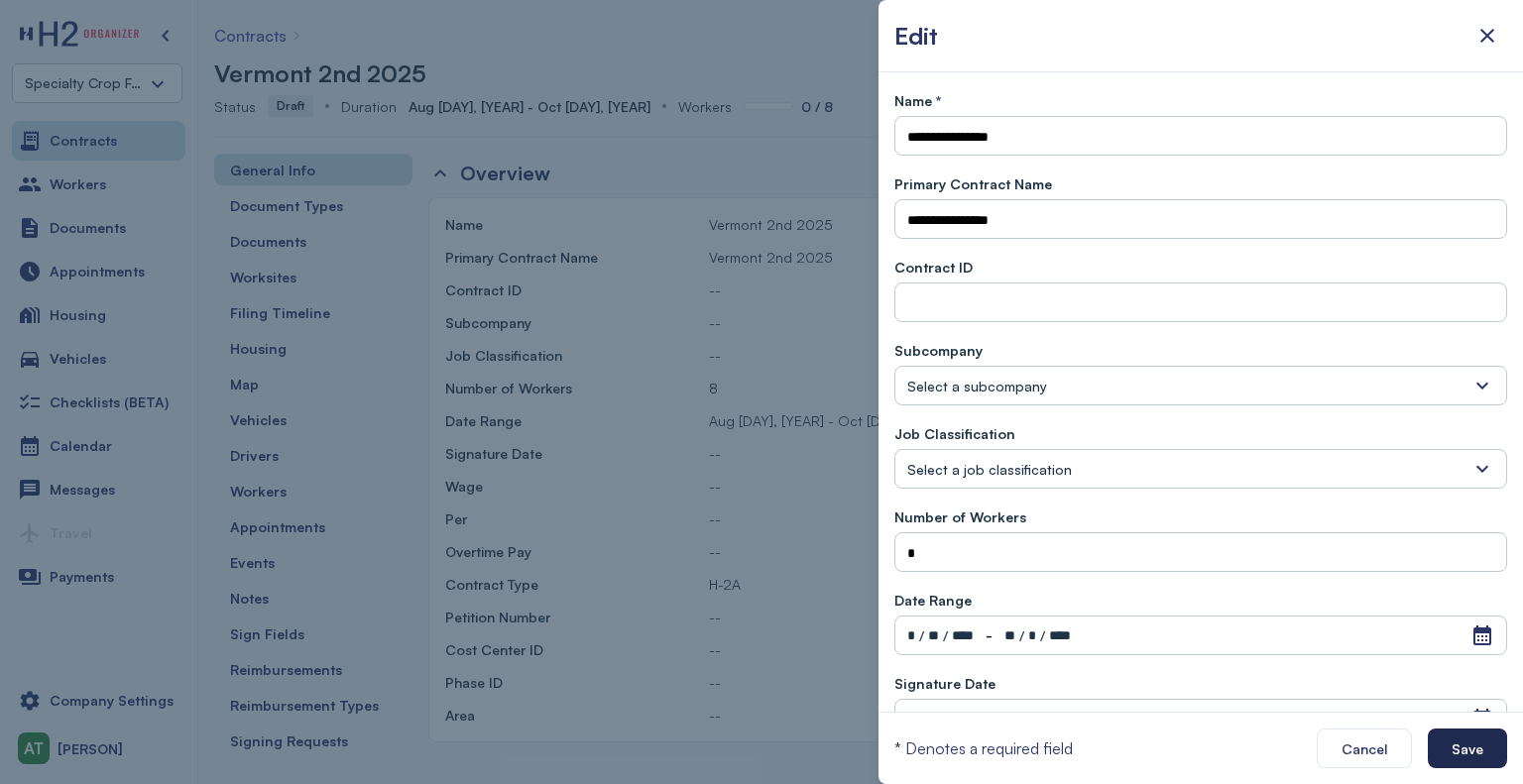 click on "Save" at bounding box center [1467, 748] 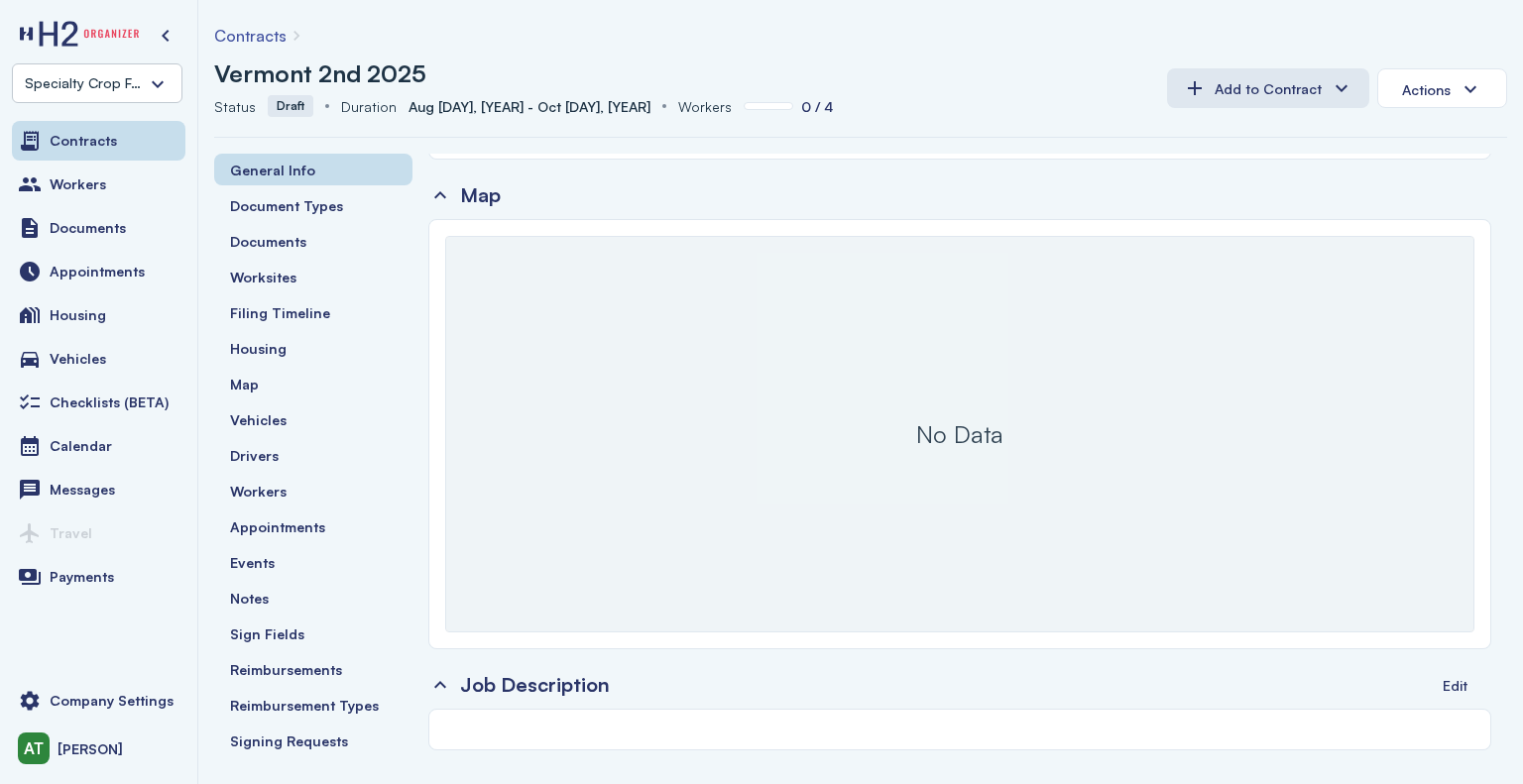 scroll, scrollTop: 0, scrollLeft: 0, axis: both 